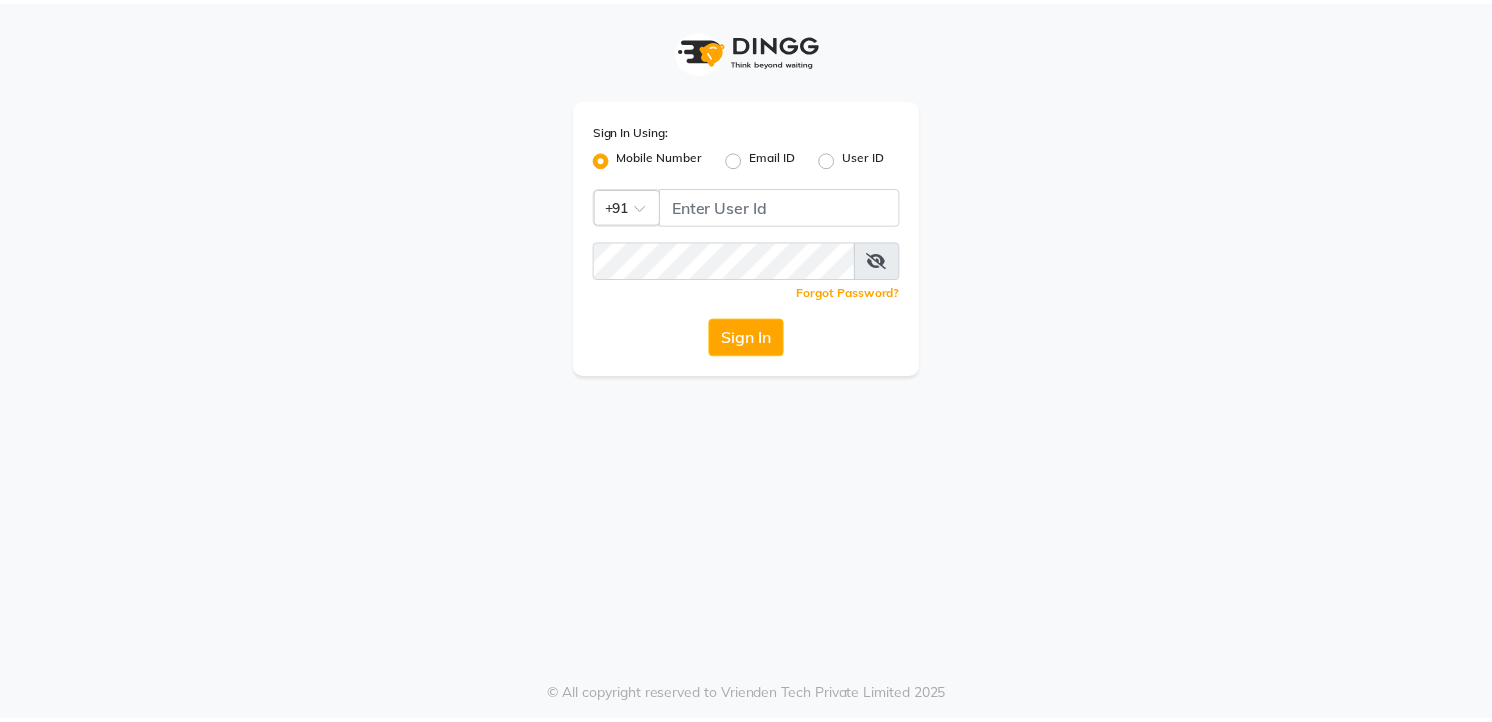 scroll, scrollTop: 0, scrollLeft: 0, axis: both 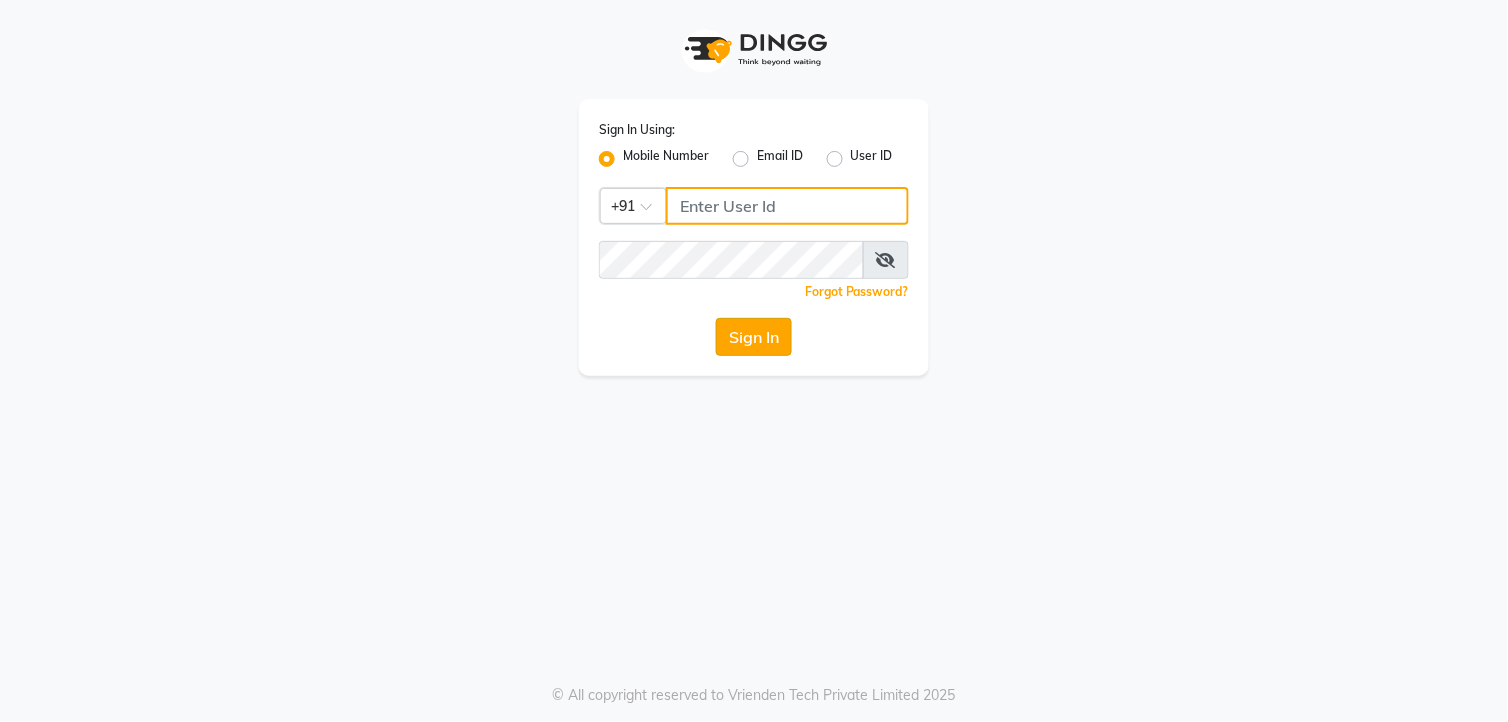 type on "9260000055" 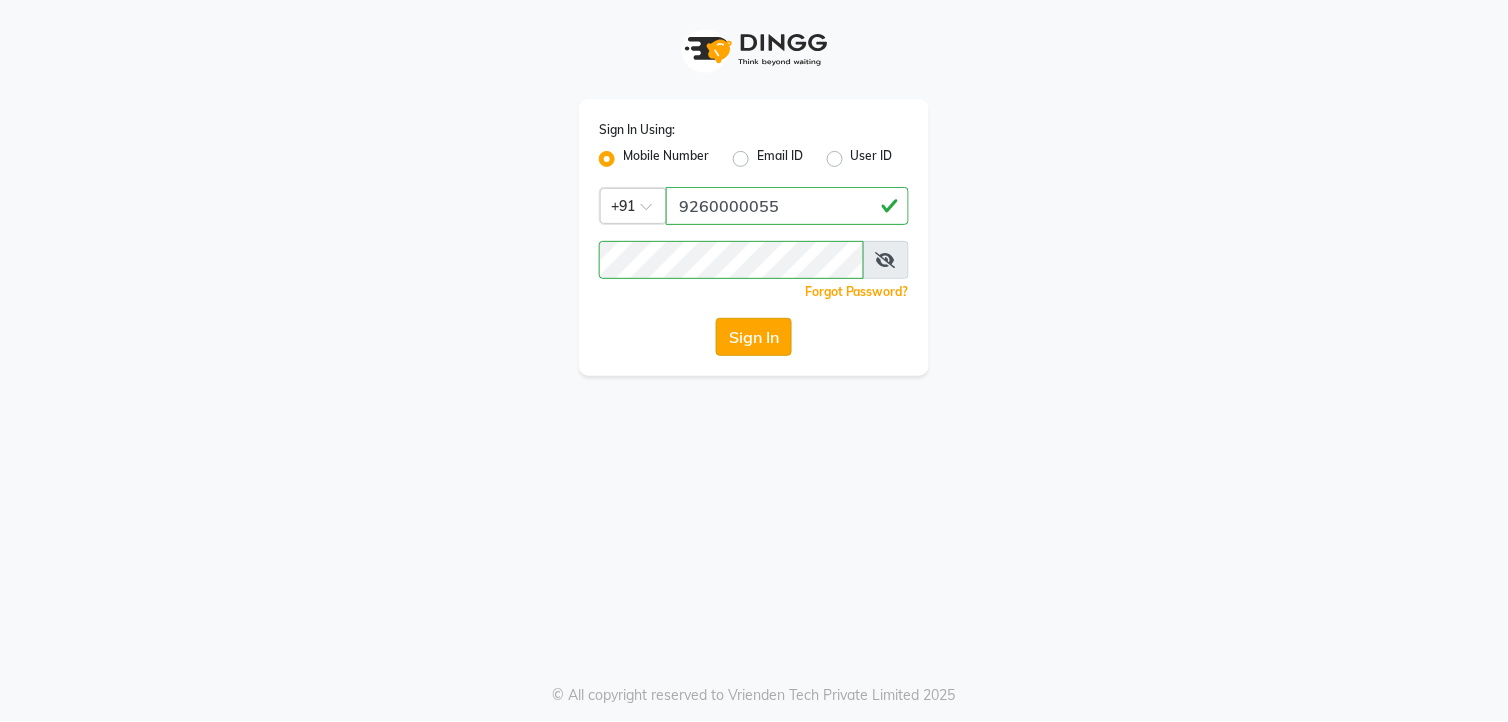 click on "Sign In" 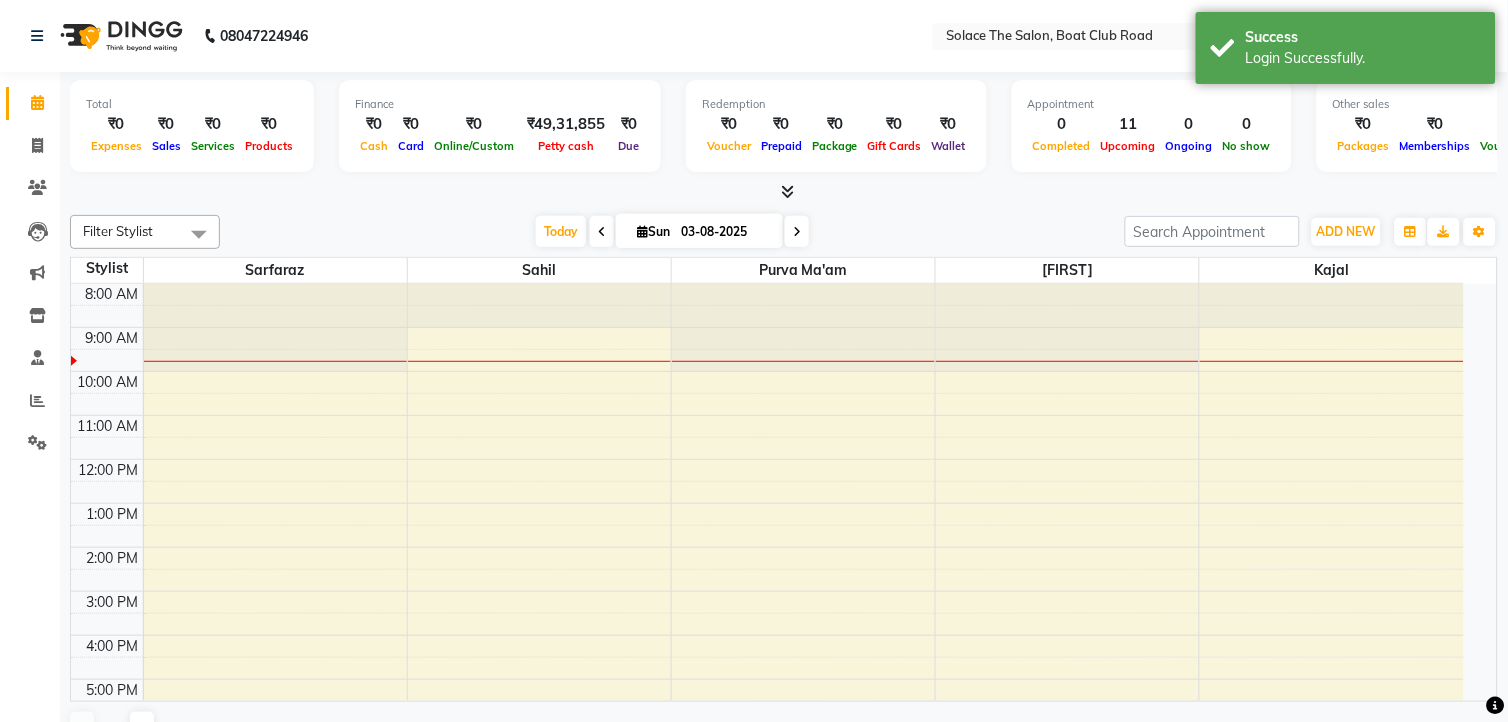 select on "en" 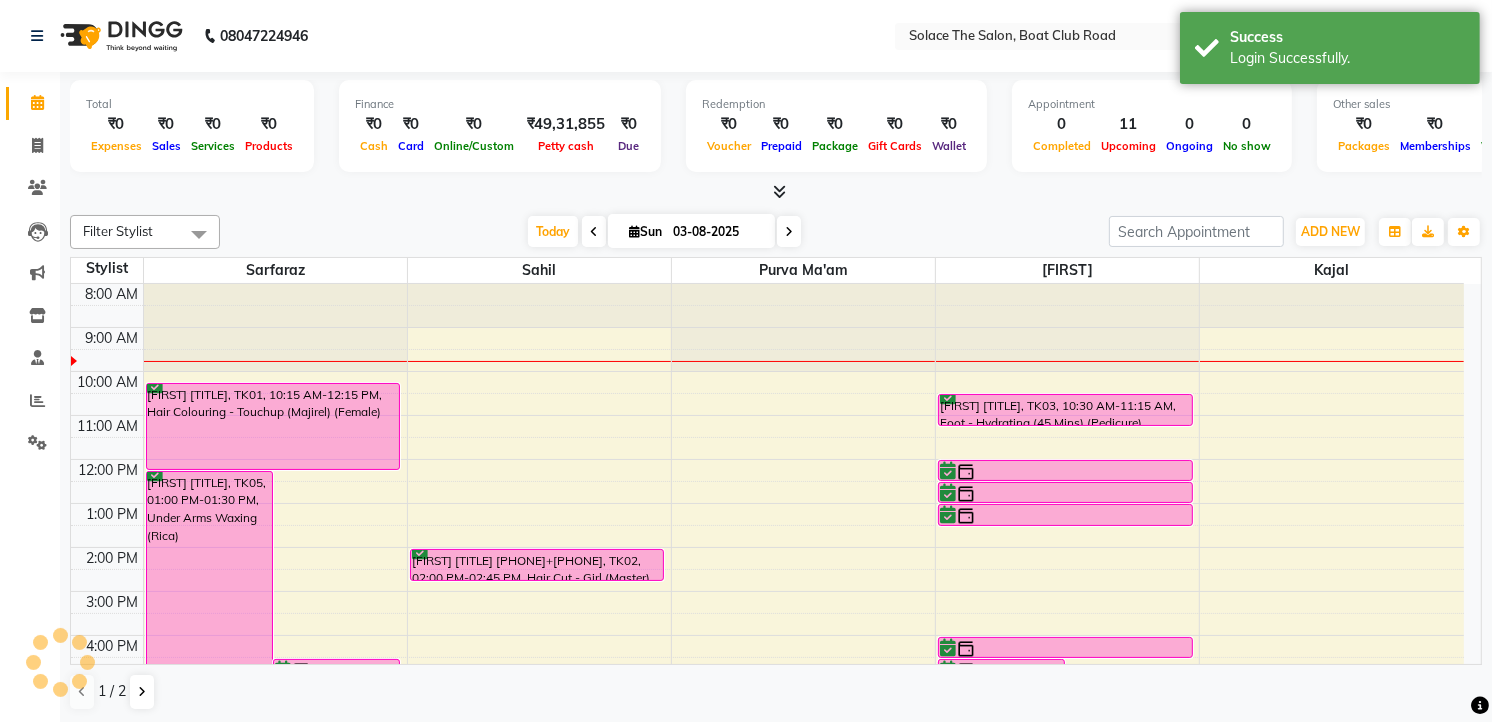 scroll, scrollTop: 0, scrollLeft: 0, axis: both 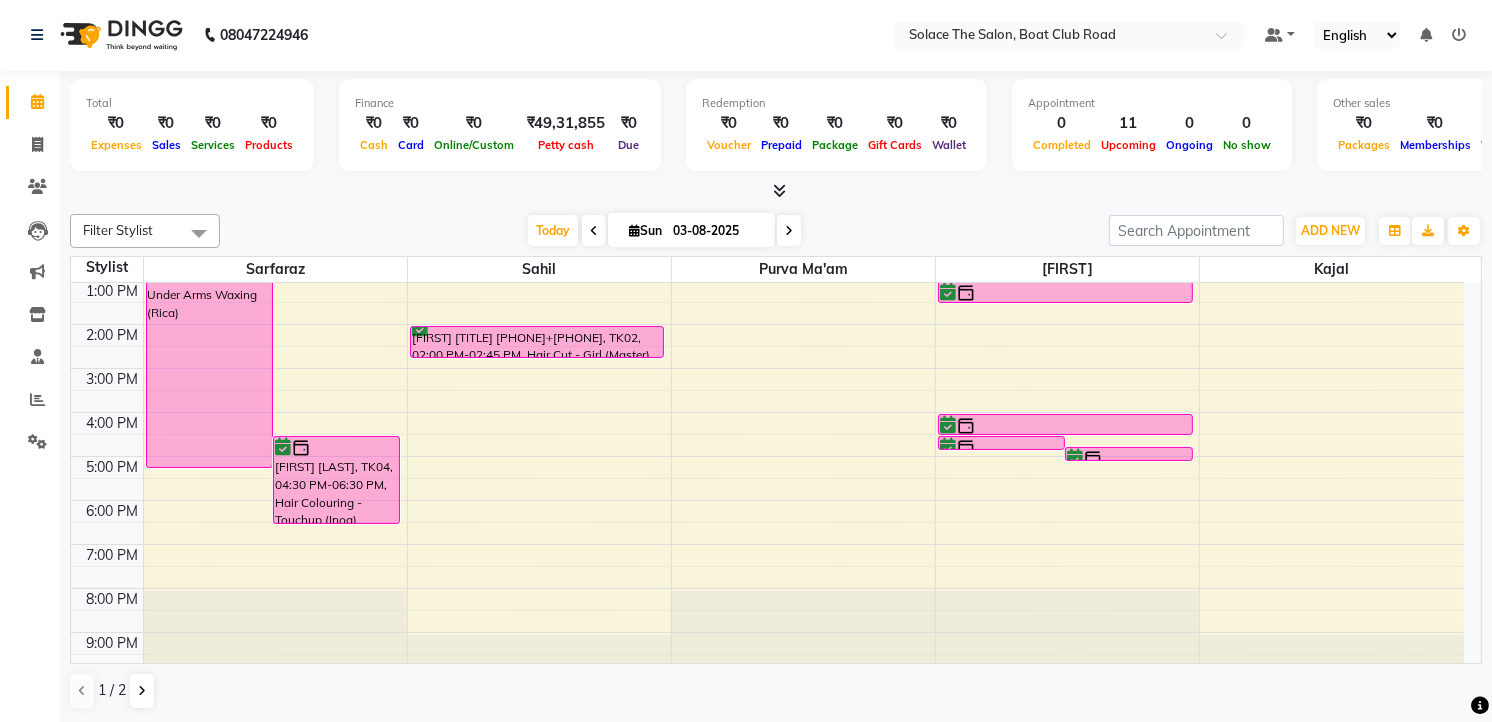 click at bounding box center (789, 231) 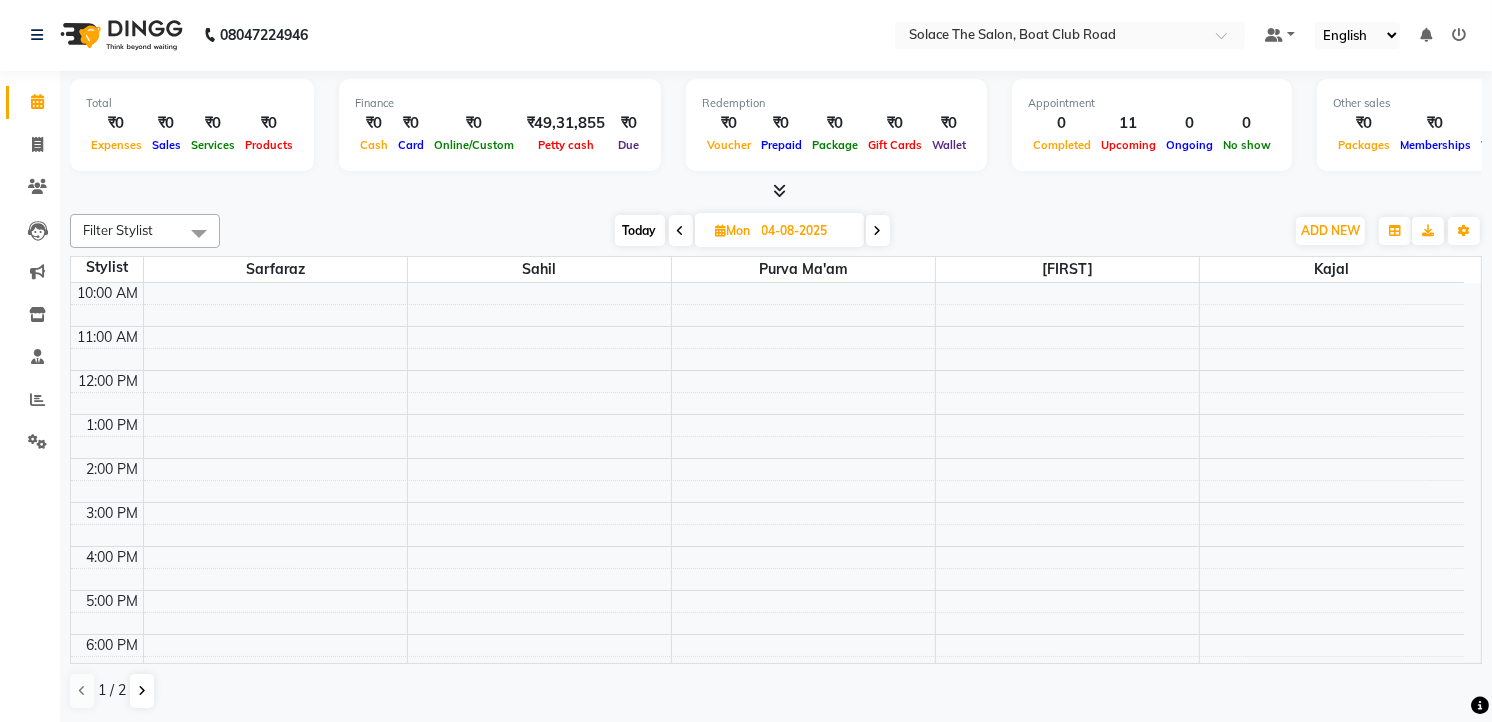 scroll, scrollTop: 0, scrollLeft: 0, axis: both 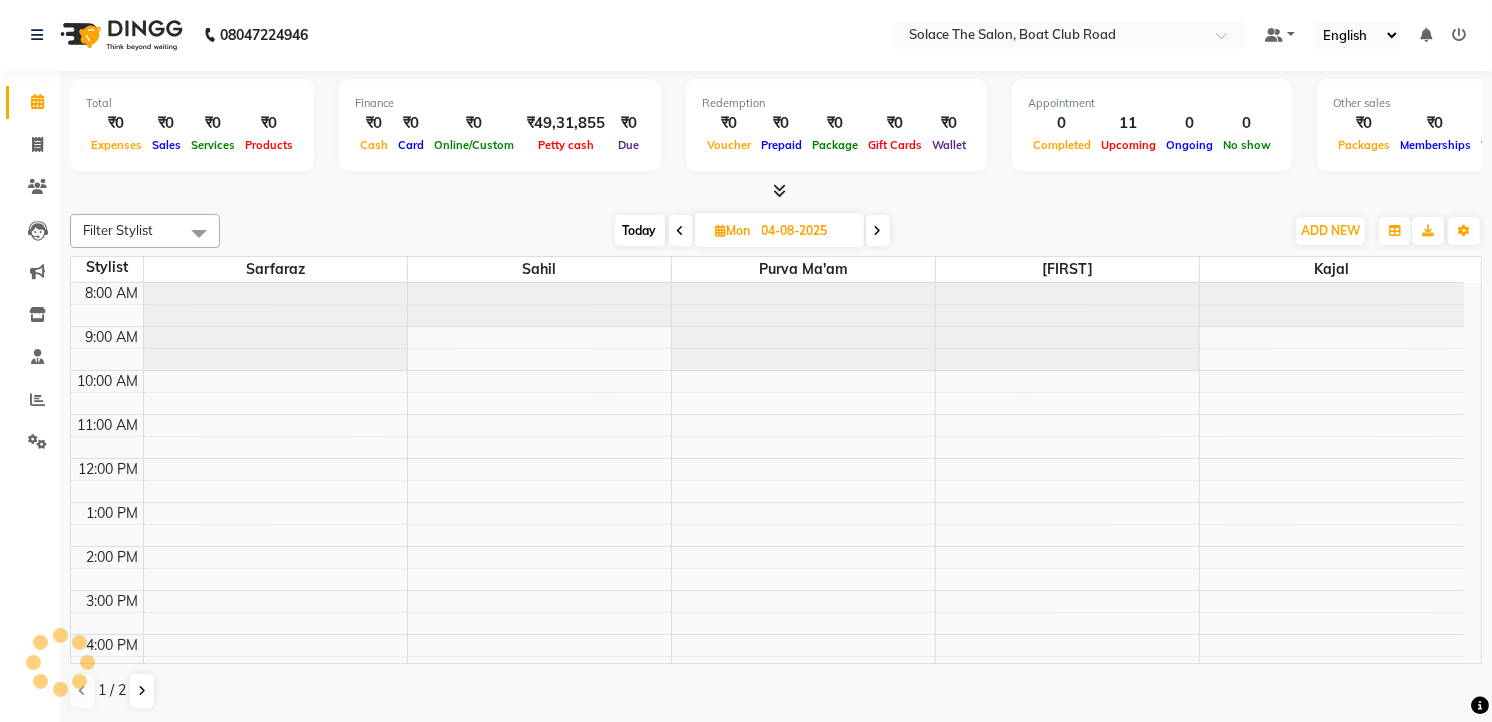 click on "Today" at bounding box center [640, 230] 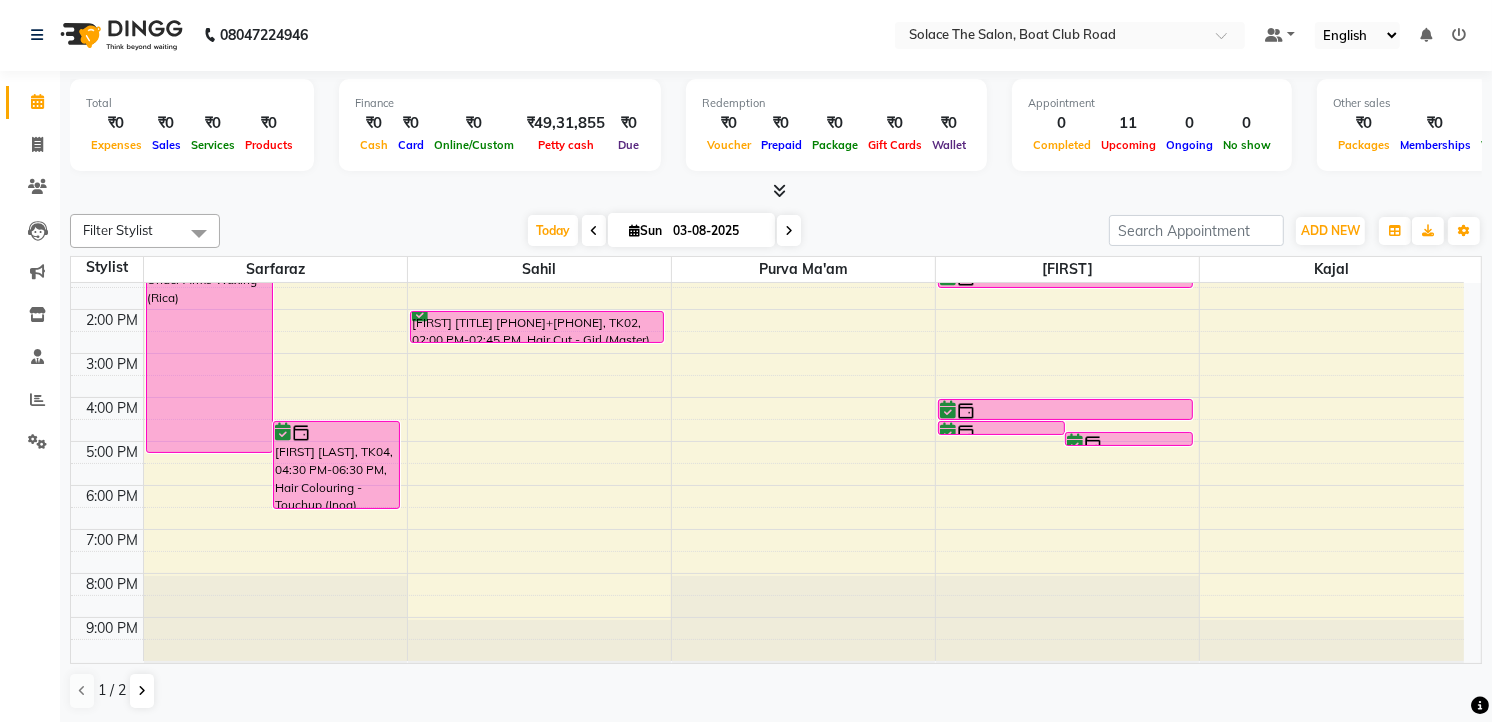 scroll, scrollTop: 0, scrollLeft: 0, axis: both 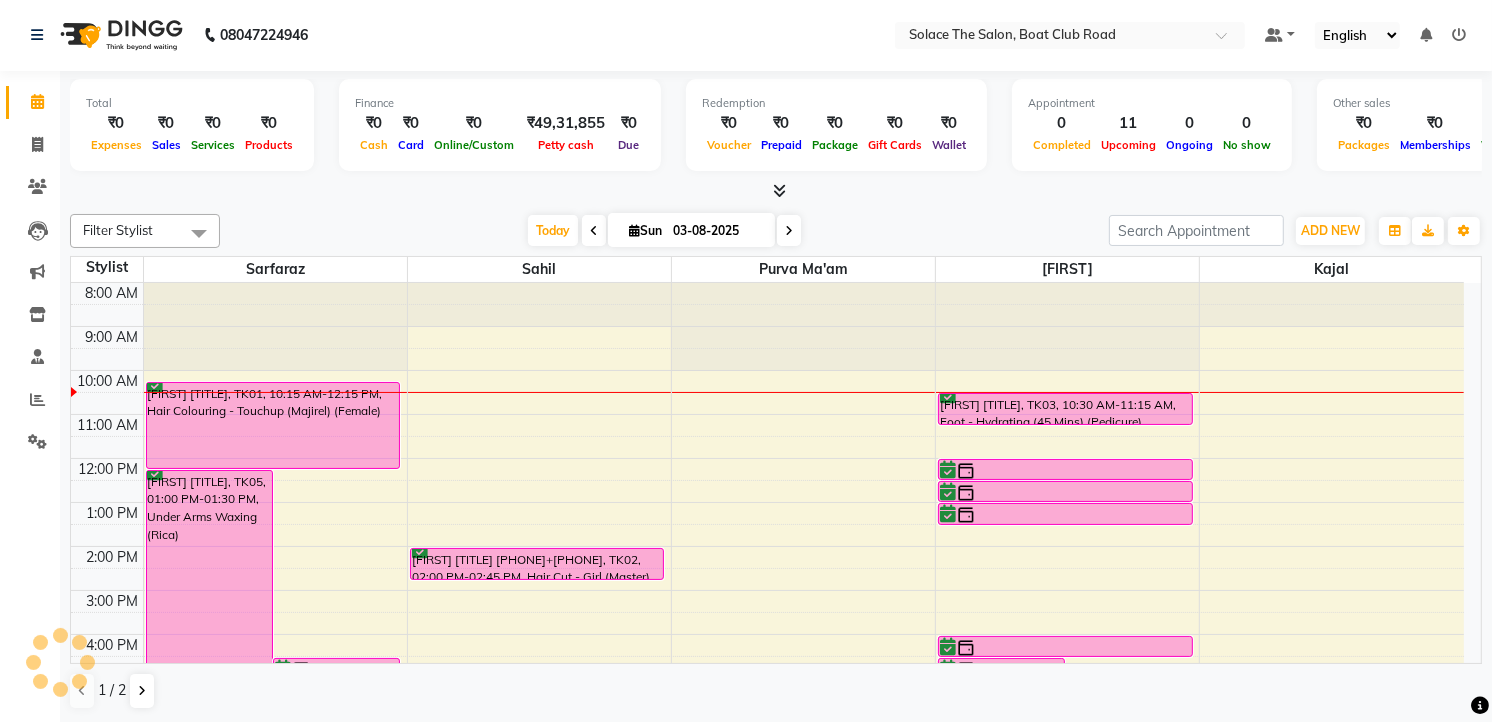 click at bounding box center (634, 230) 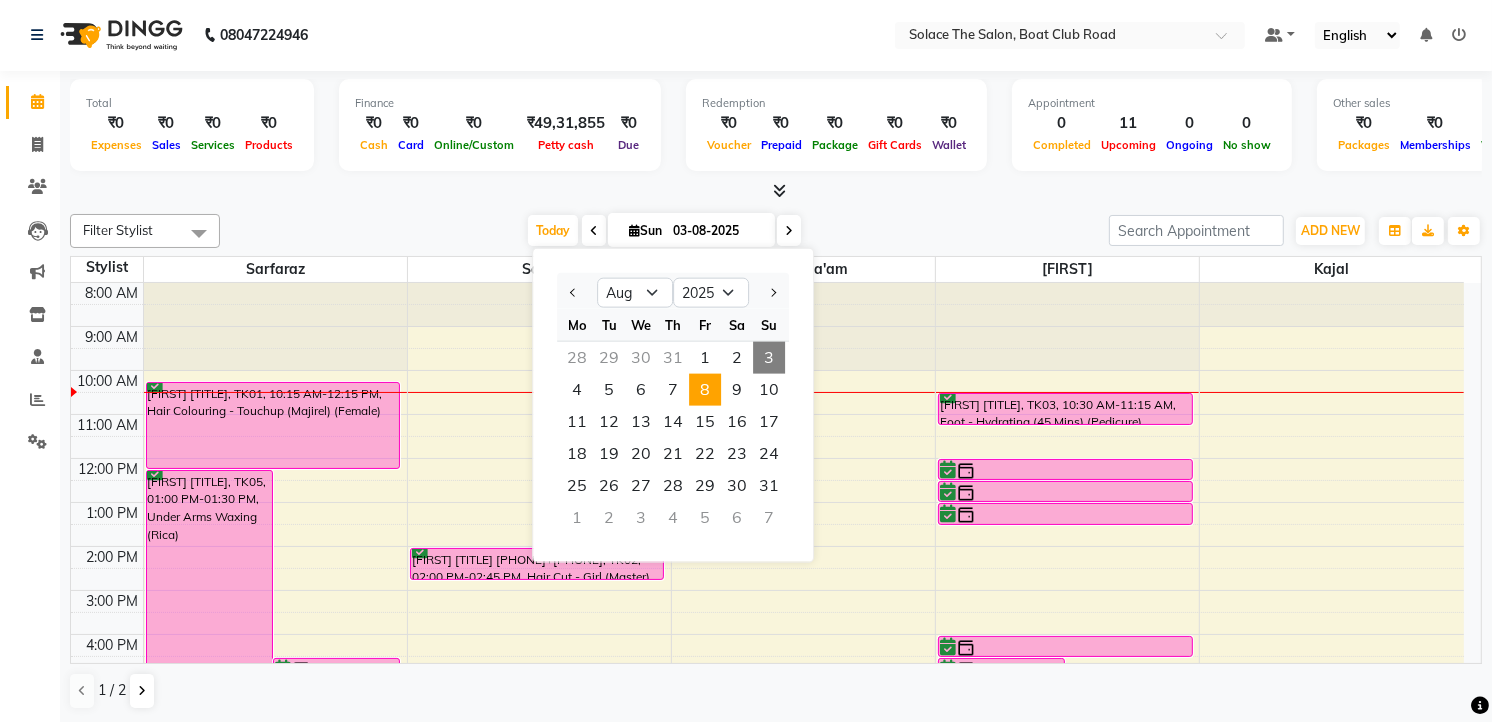click on "8" at bounding box center (705, 390) 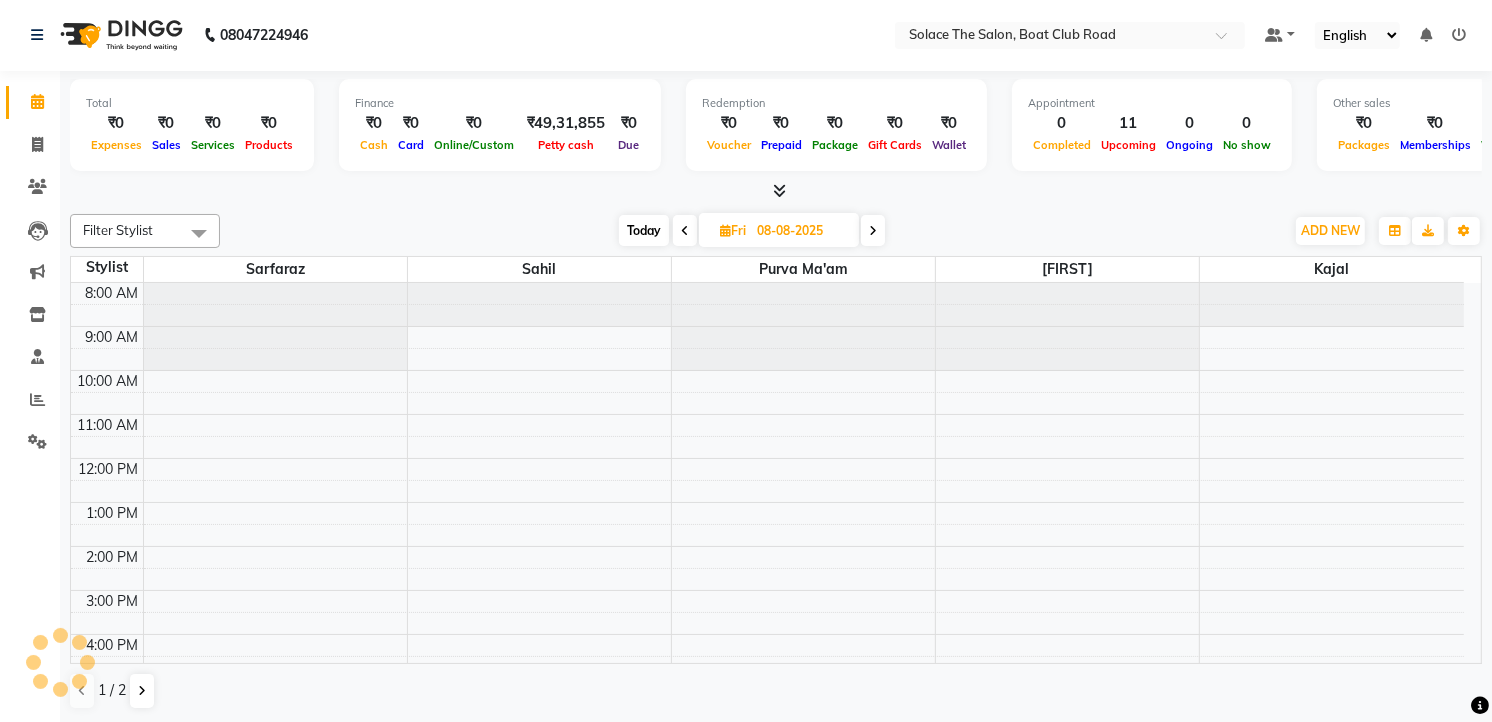scroll, scrollTop: 88, scrollLeft: 0, axis: vertical 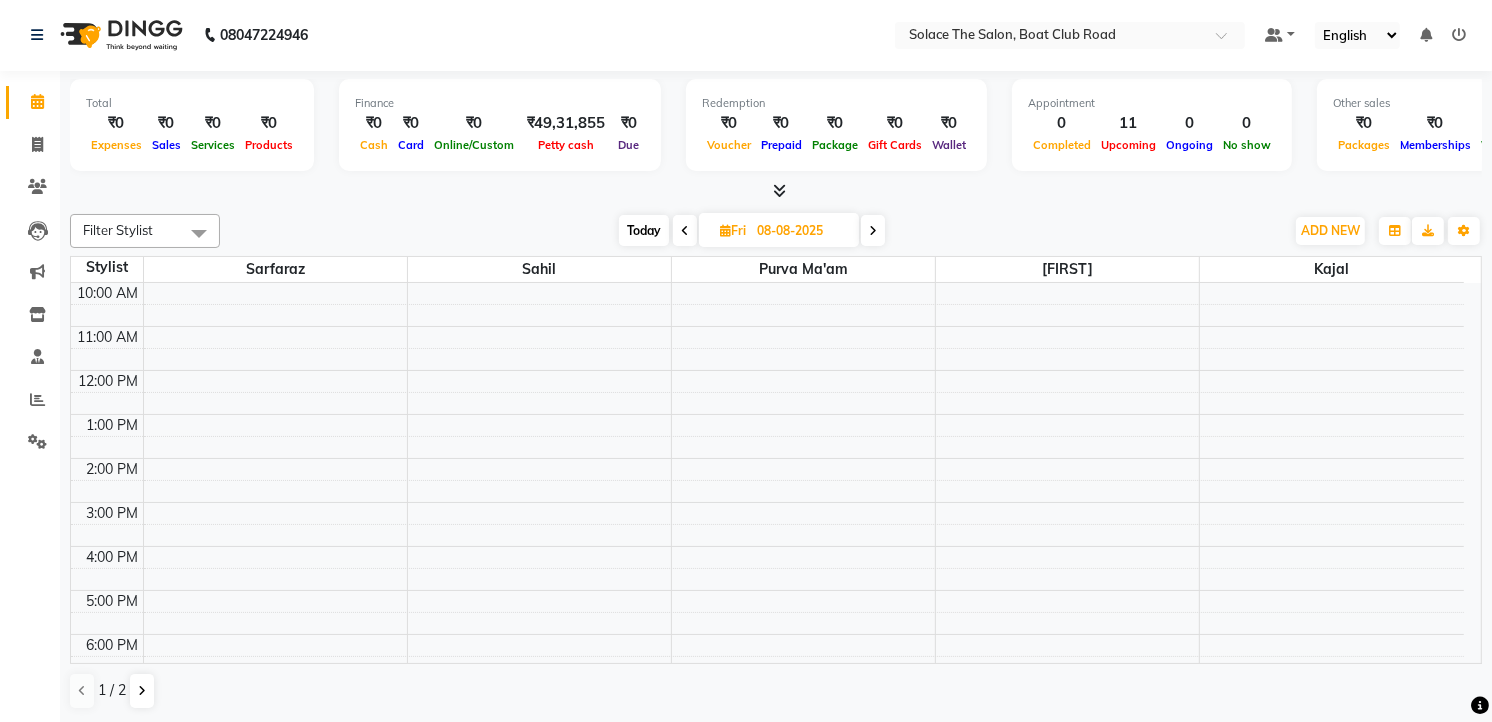 click on "8:00 AM 9:00 AM 10:00 AM 11:00 AM 12:00 PM 1:00 PM 2:00 PM 3:00 PM 4:00 PM 5:00 PM 6:00 PM 7:00 PM 8:00 PM 9:00 PM" at bounding box center [767, 502] 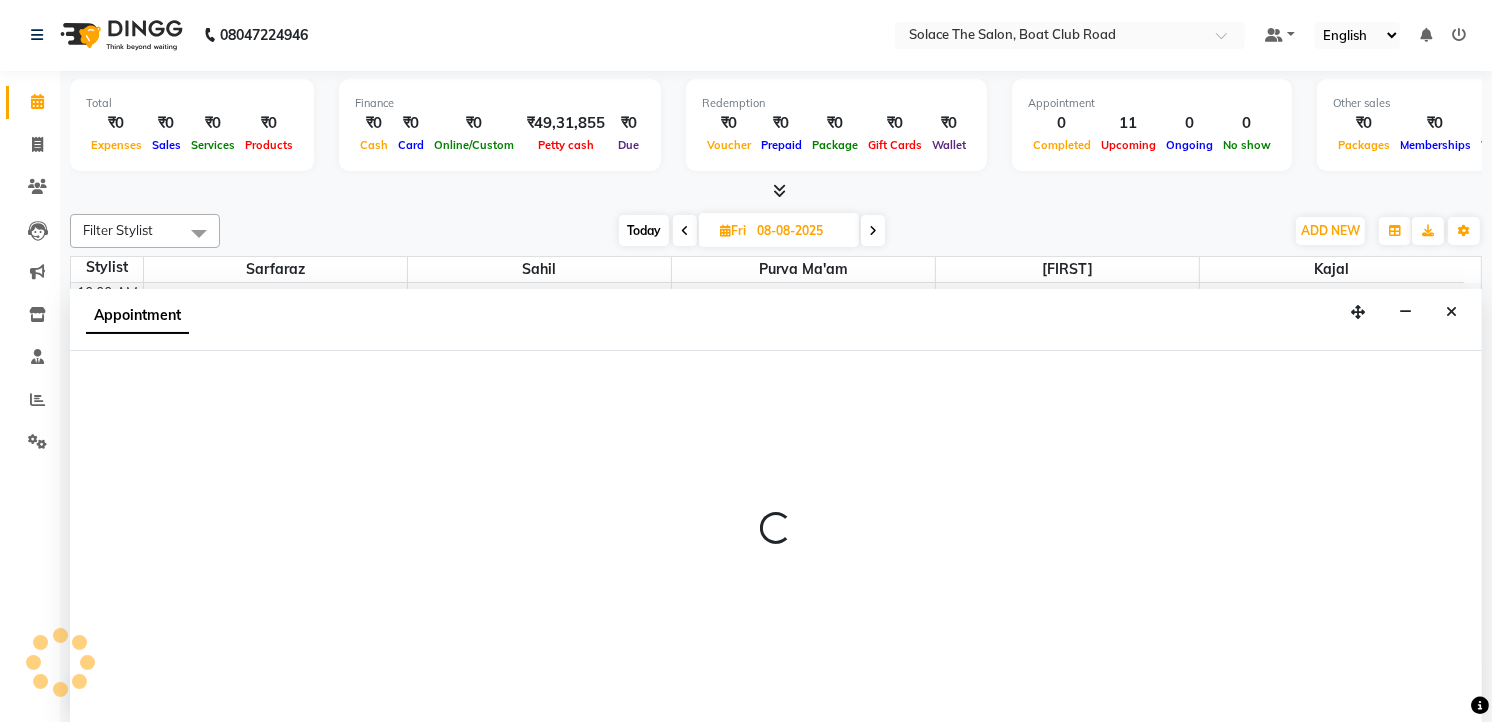 select on "9746" 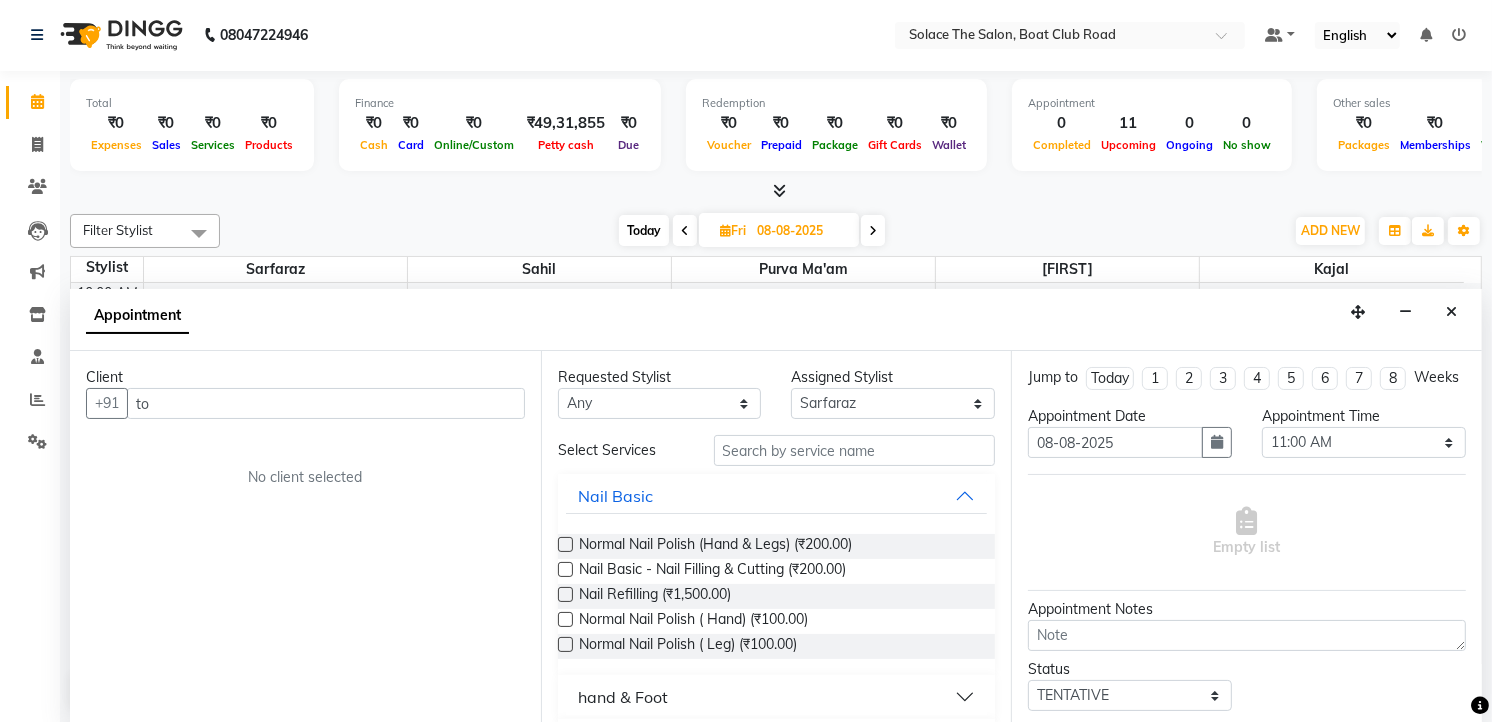 type on "t" 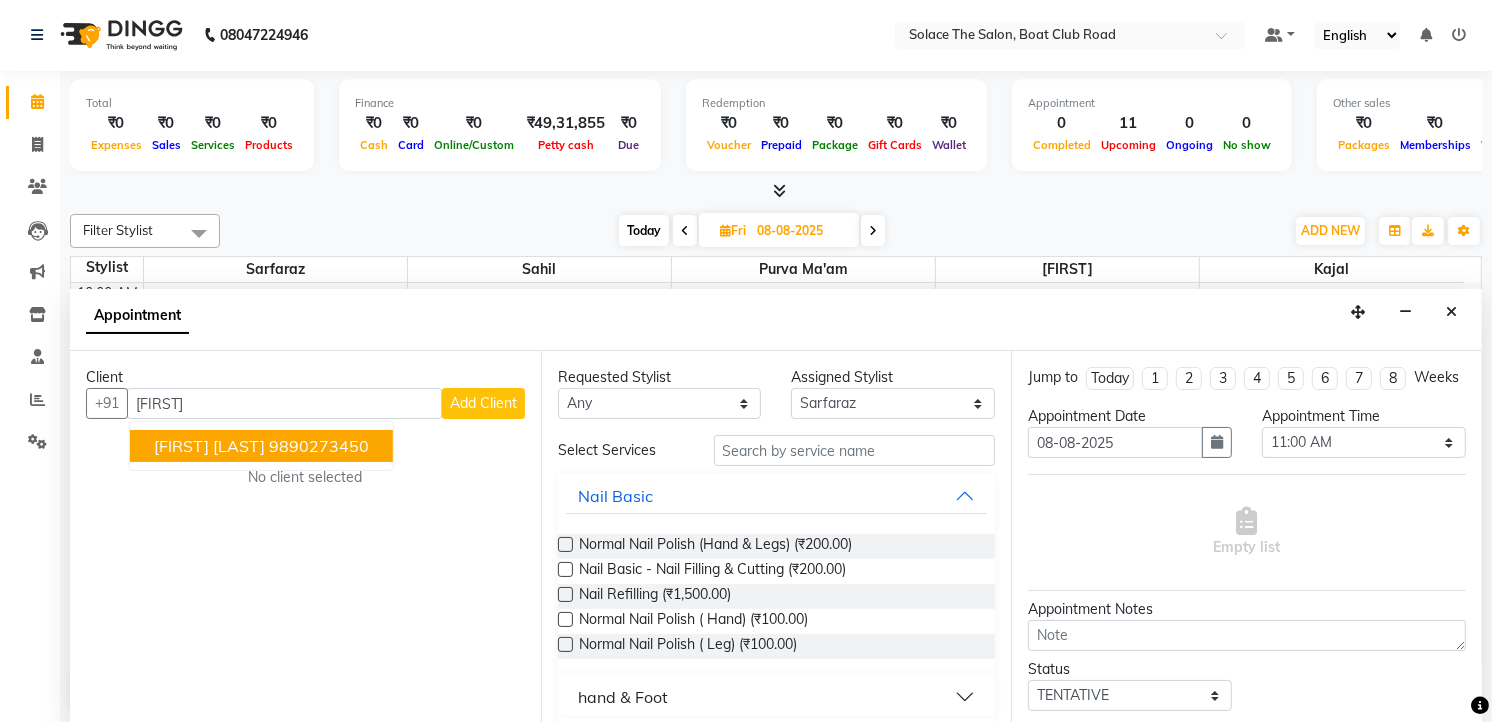 click on "9890273450" at bounding box center (319, 446) 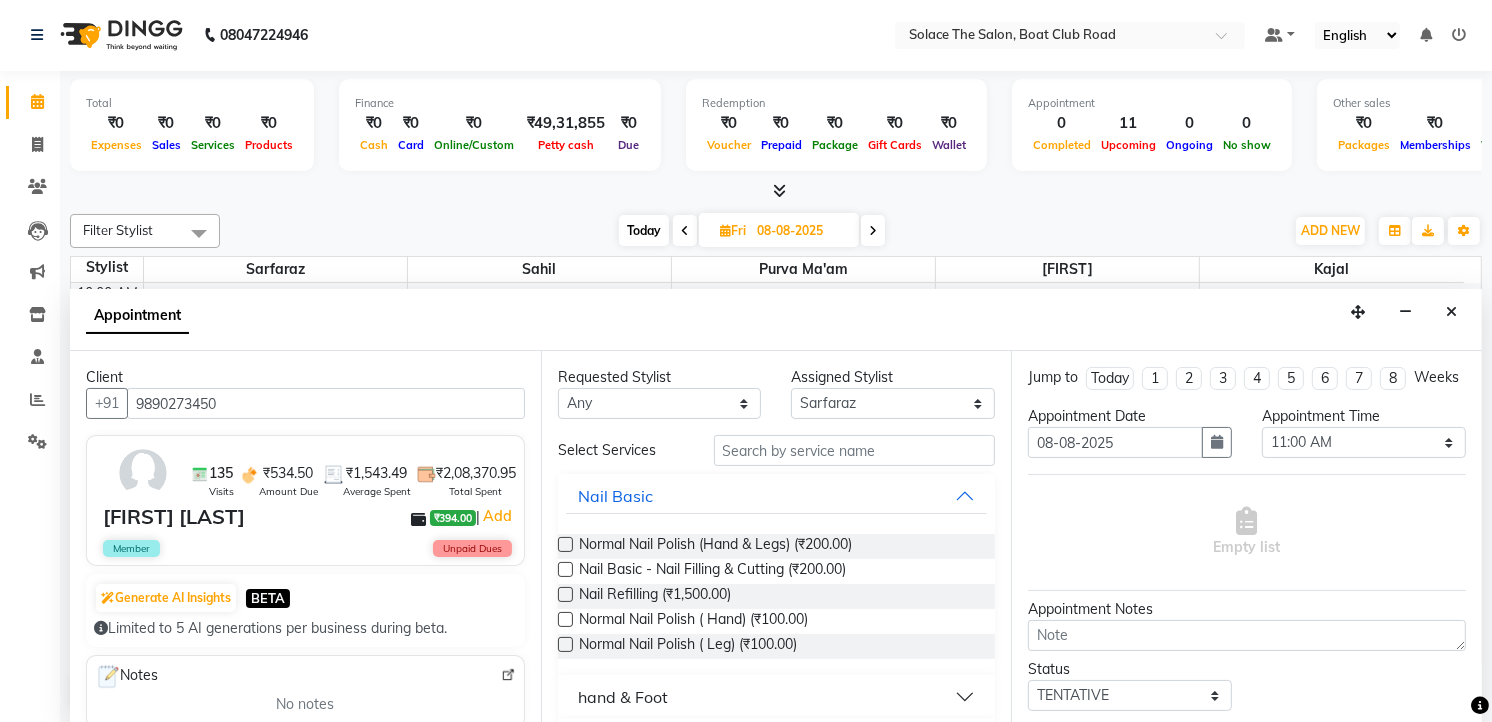 type on "9890273450" 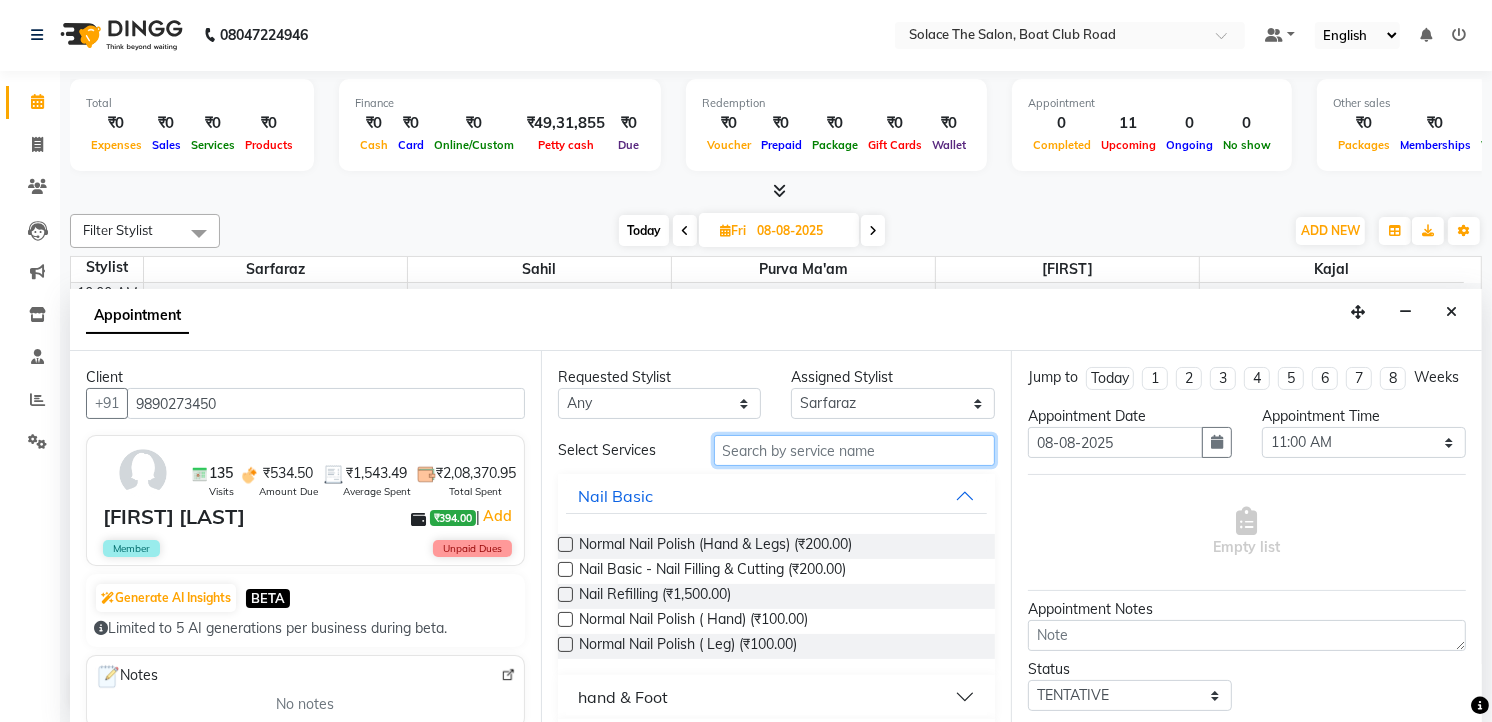 click at bounding box center (855, 450) 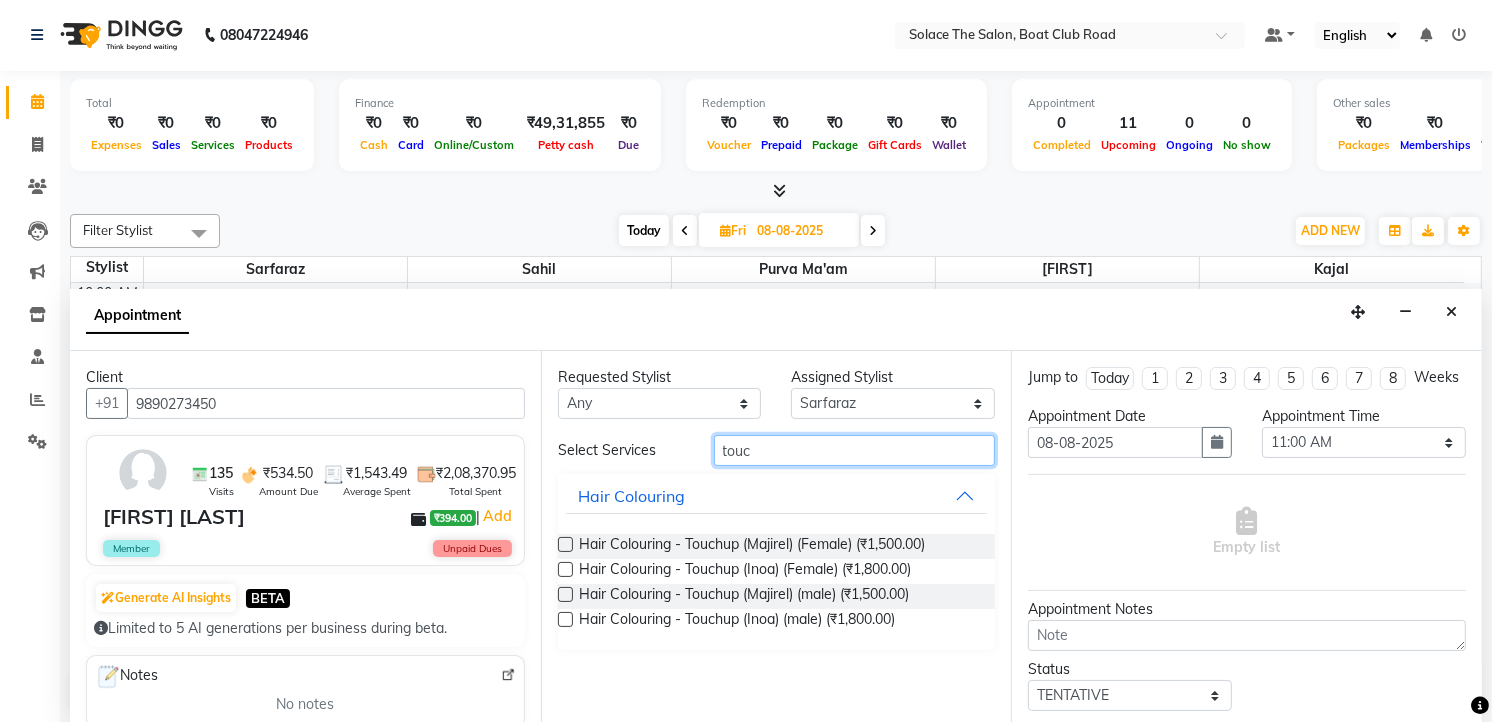 type on "touc" 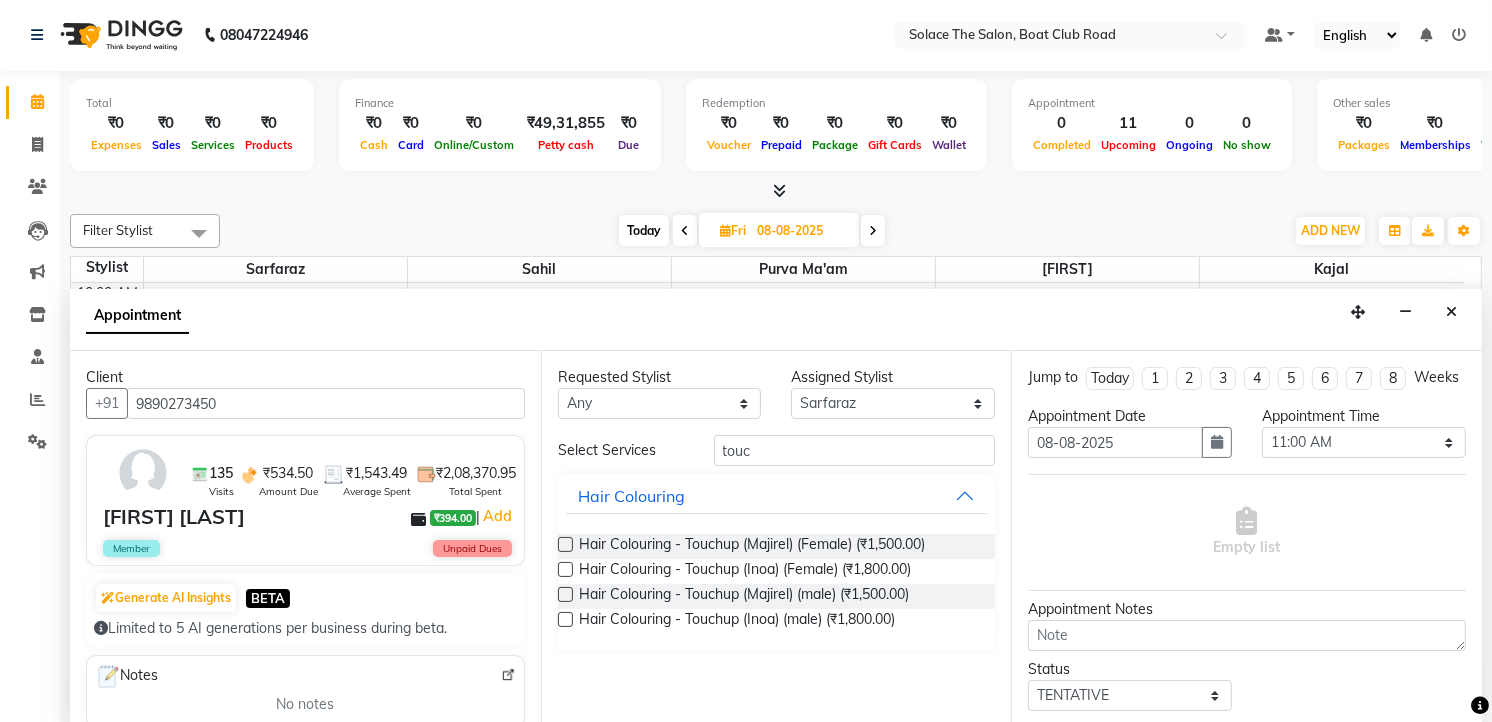 click at bounding box center [565, 544] 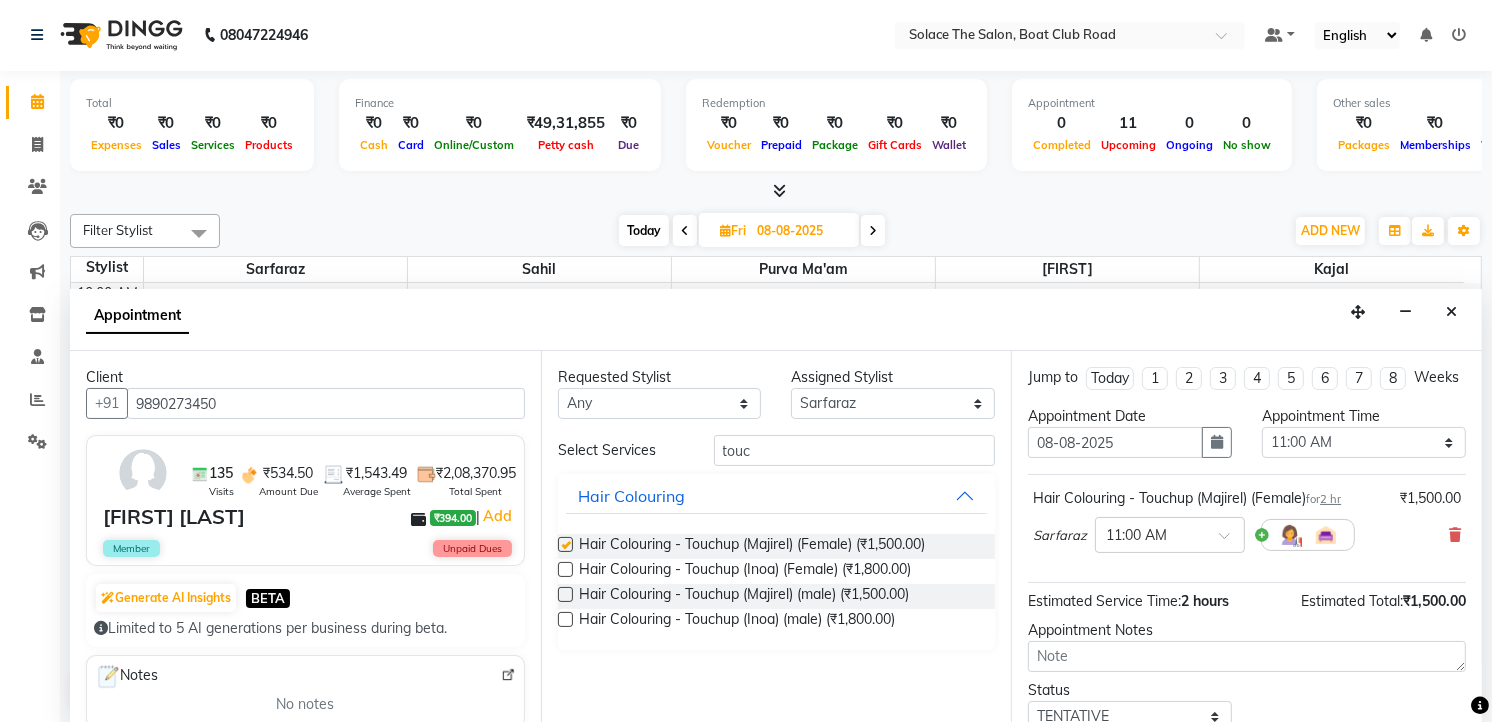 checkbox on "false" 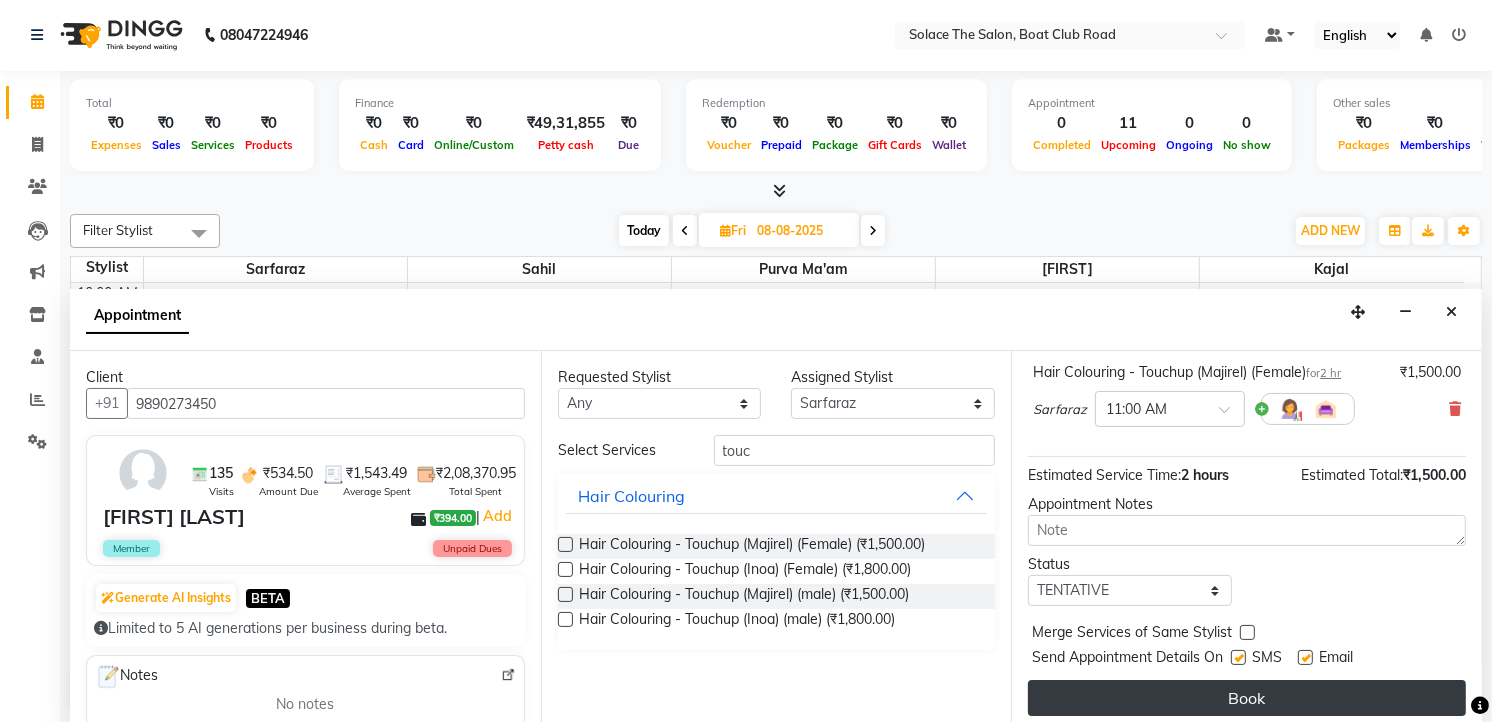 scroll, scrollTop: 154, scrollLeft: 0, axis: vertical 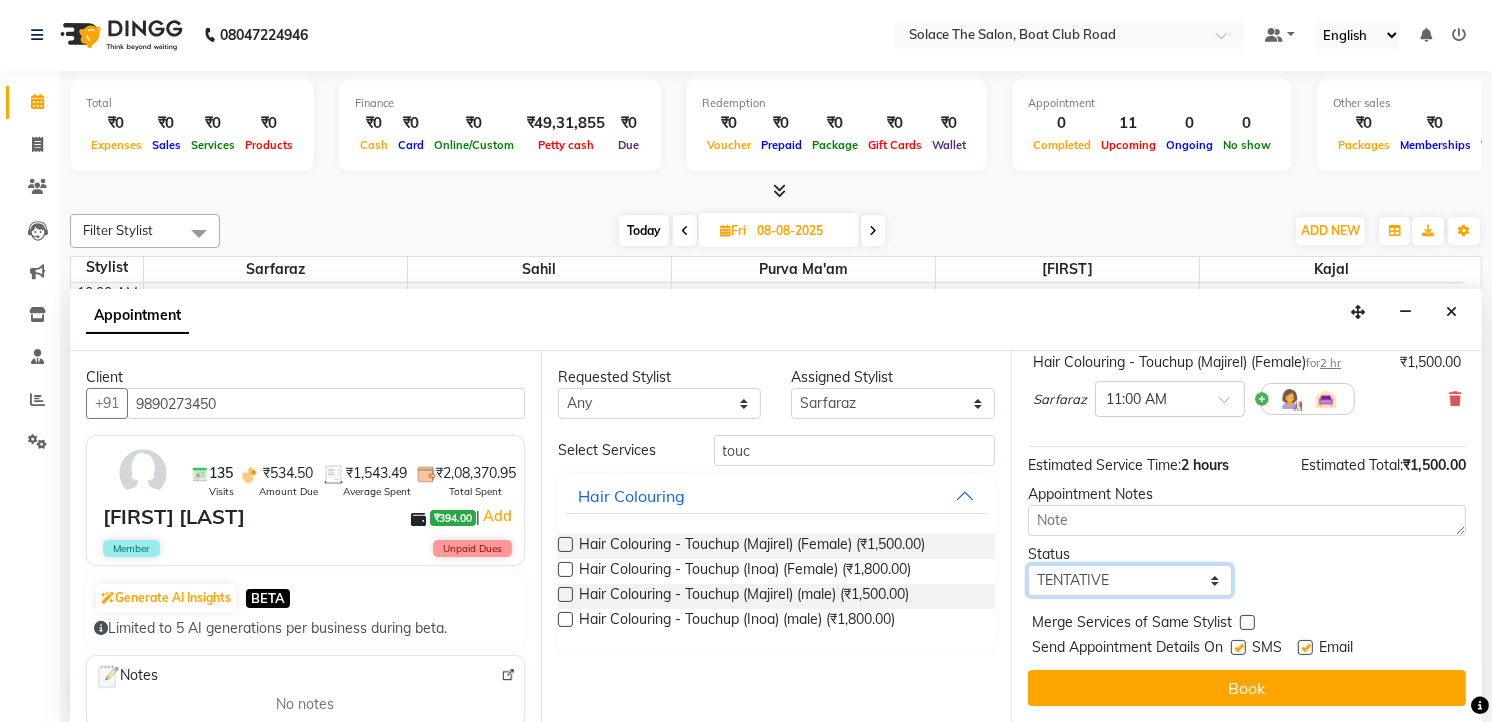 click on "Select TENTATIVE CONFIRM UPCOMING" at bounding box center [1130, 580] 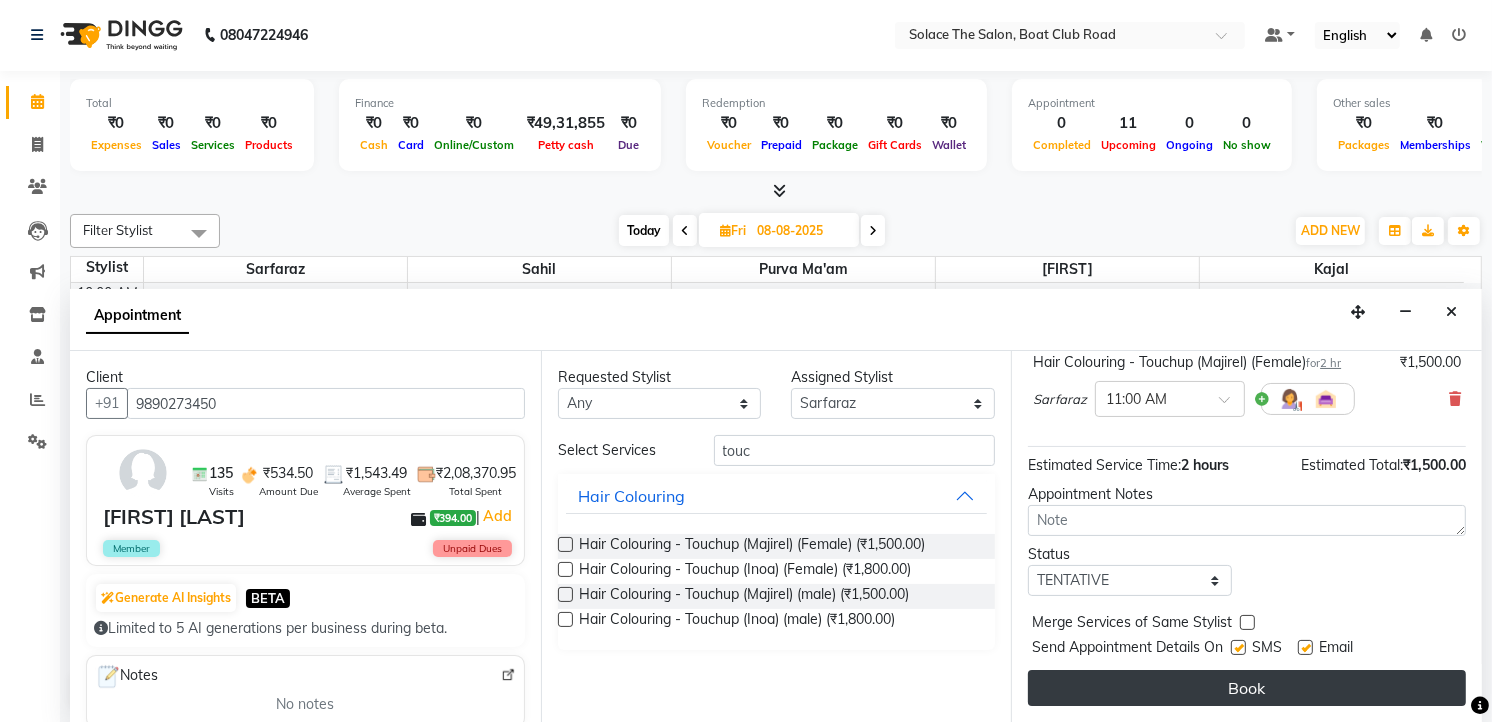 click on "Book" at bounding box center (1247, 688) 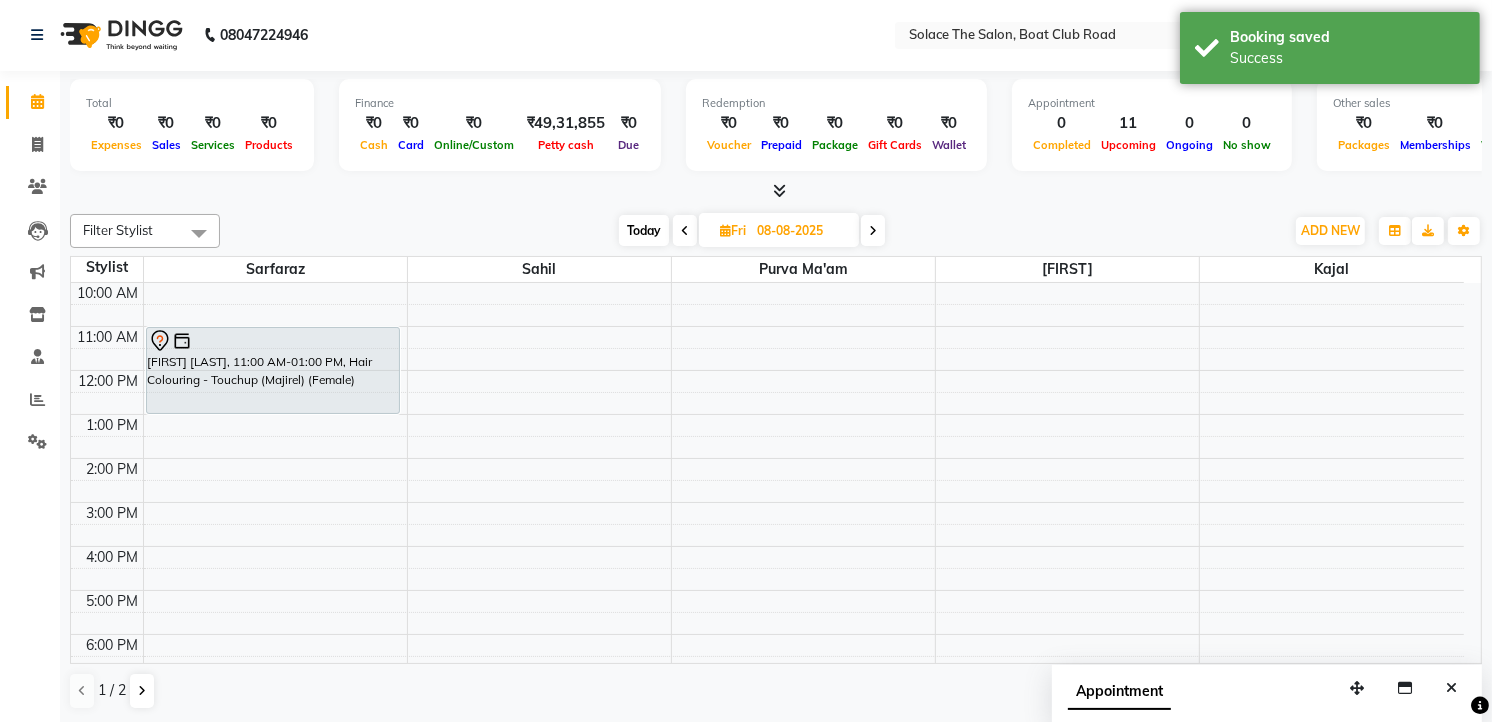 scroll, scrollTop: 0, scrollLeft: 0, axis: both 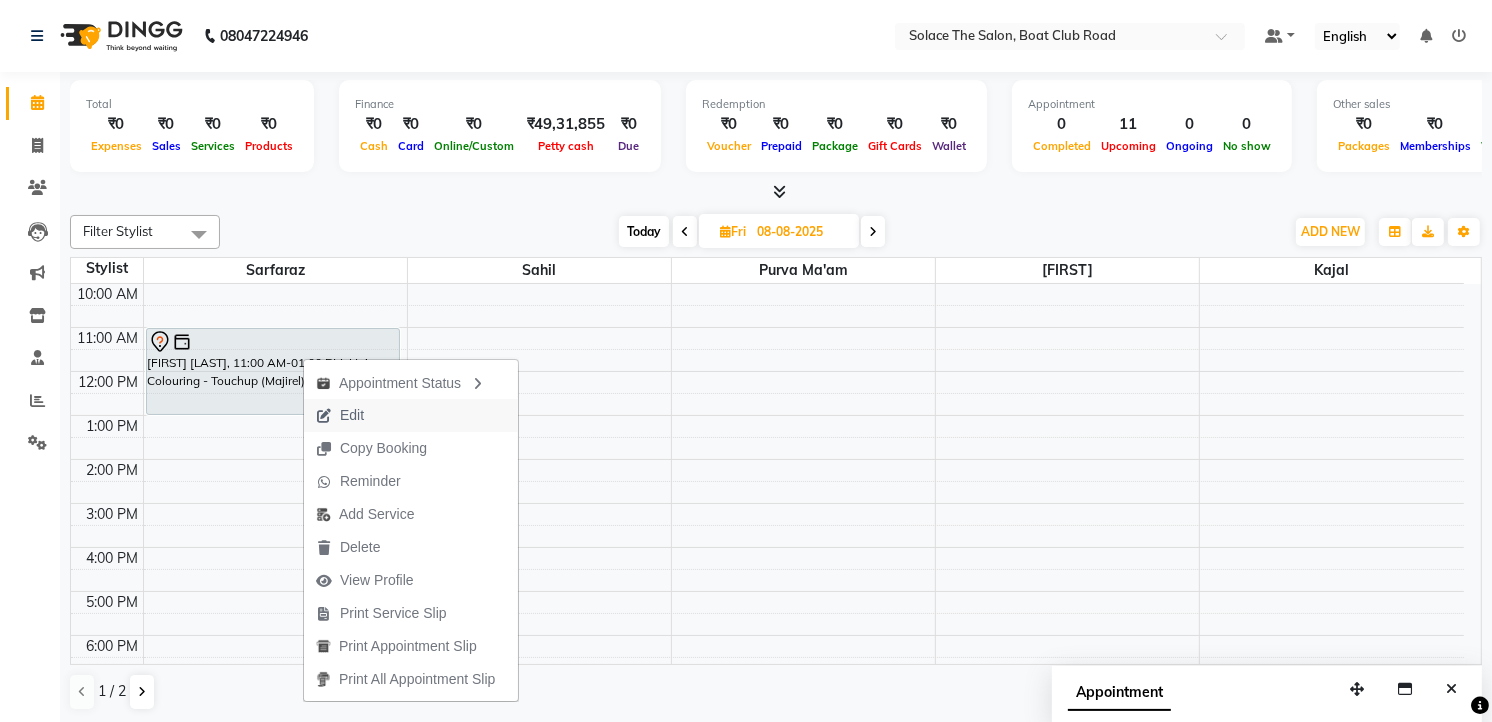 click on "Edit" at bounding box center (352, 415) 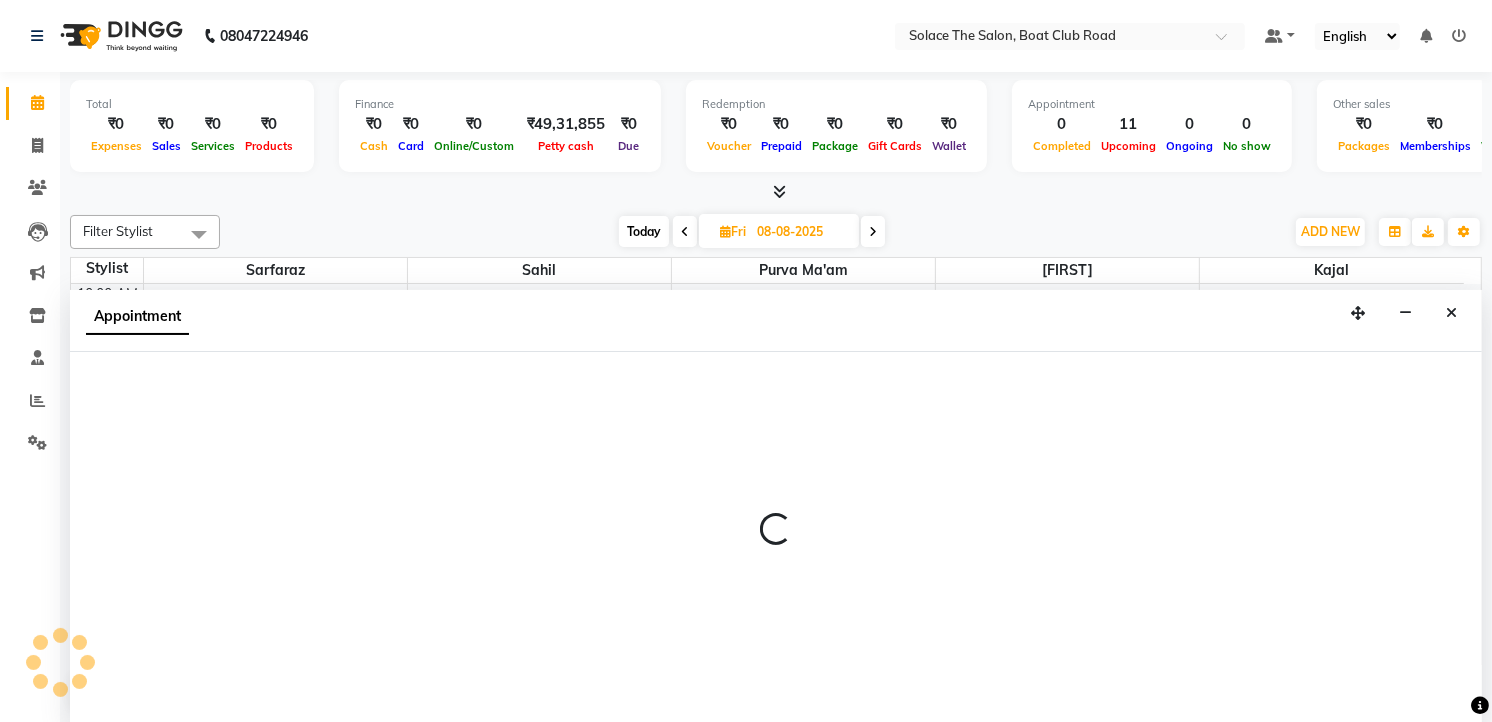 select on "tentative" 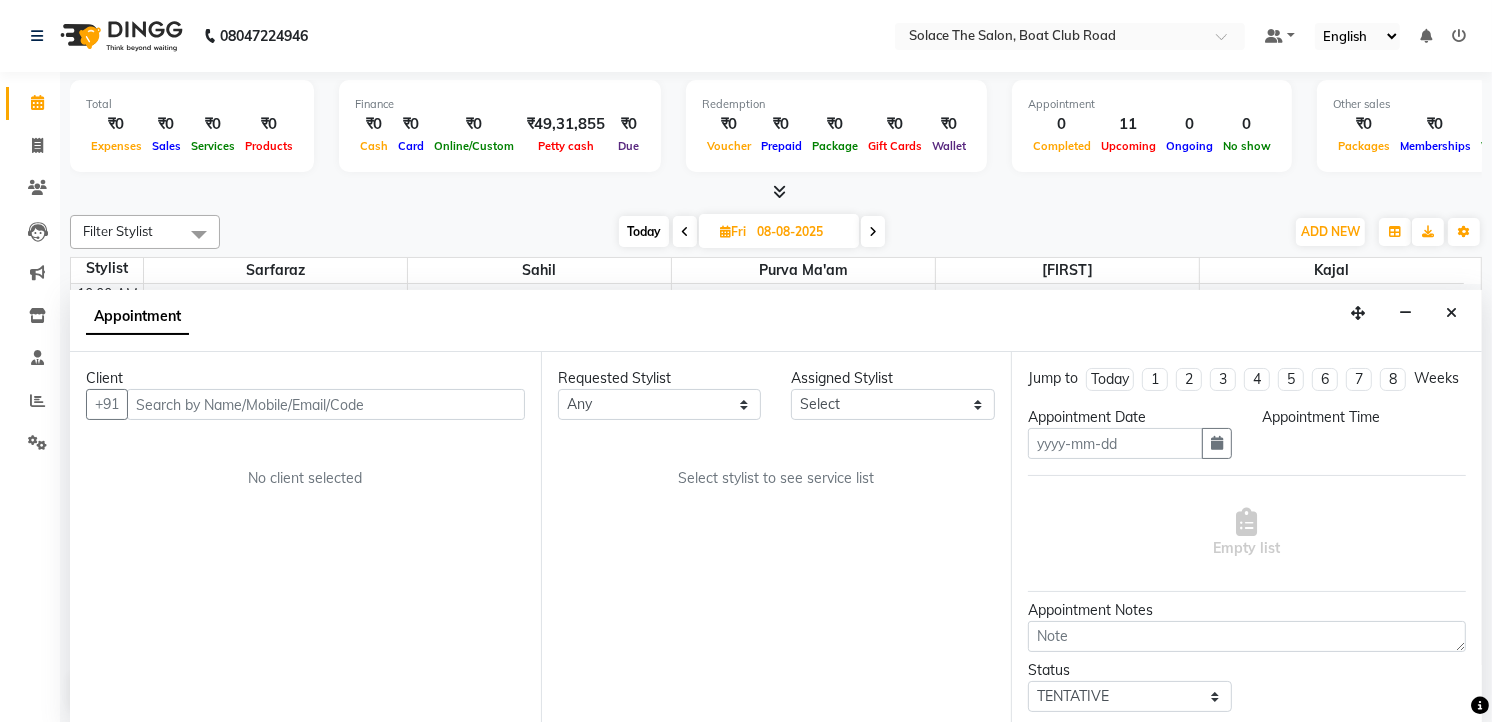 scroll, scrollTop: 1, scrollLeft: 0, axis: vertical 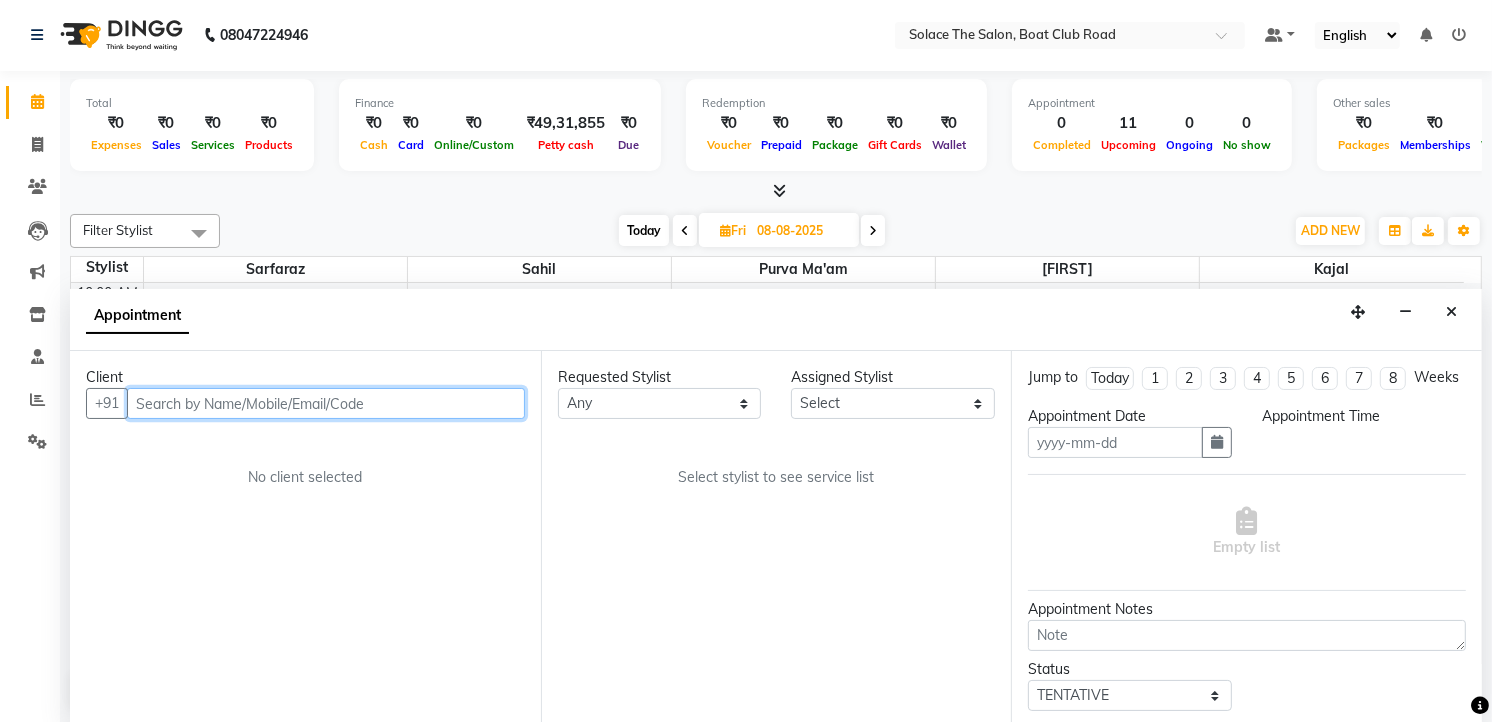 type on "08-08-2025" 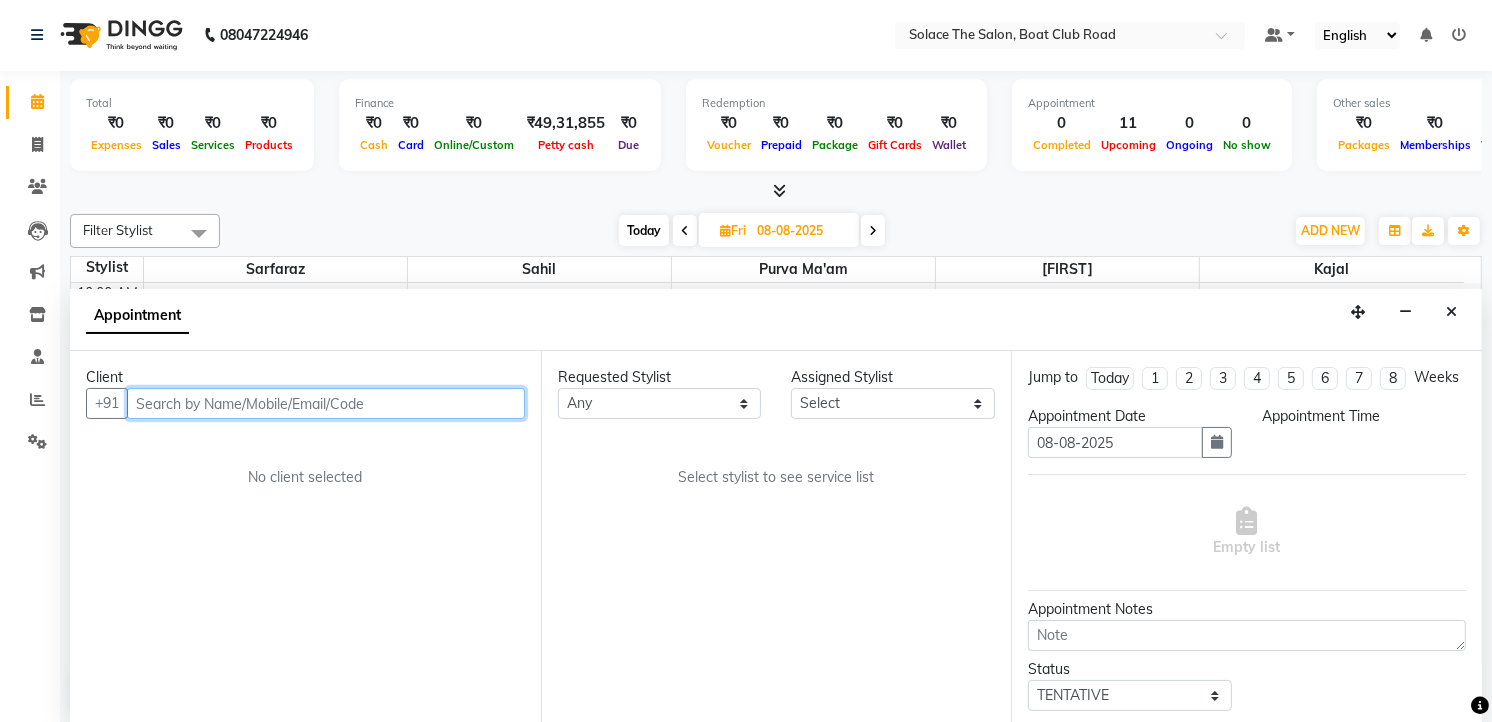select on "660" 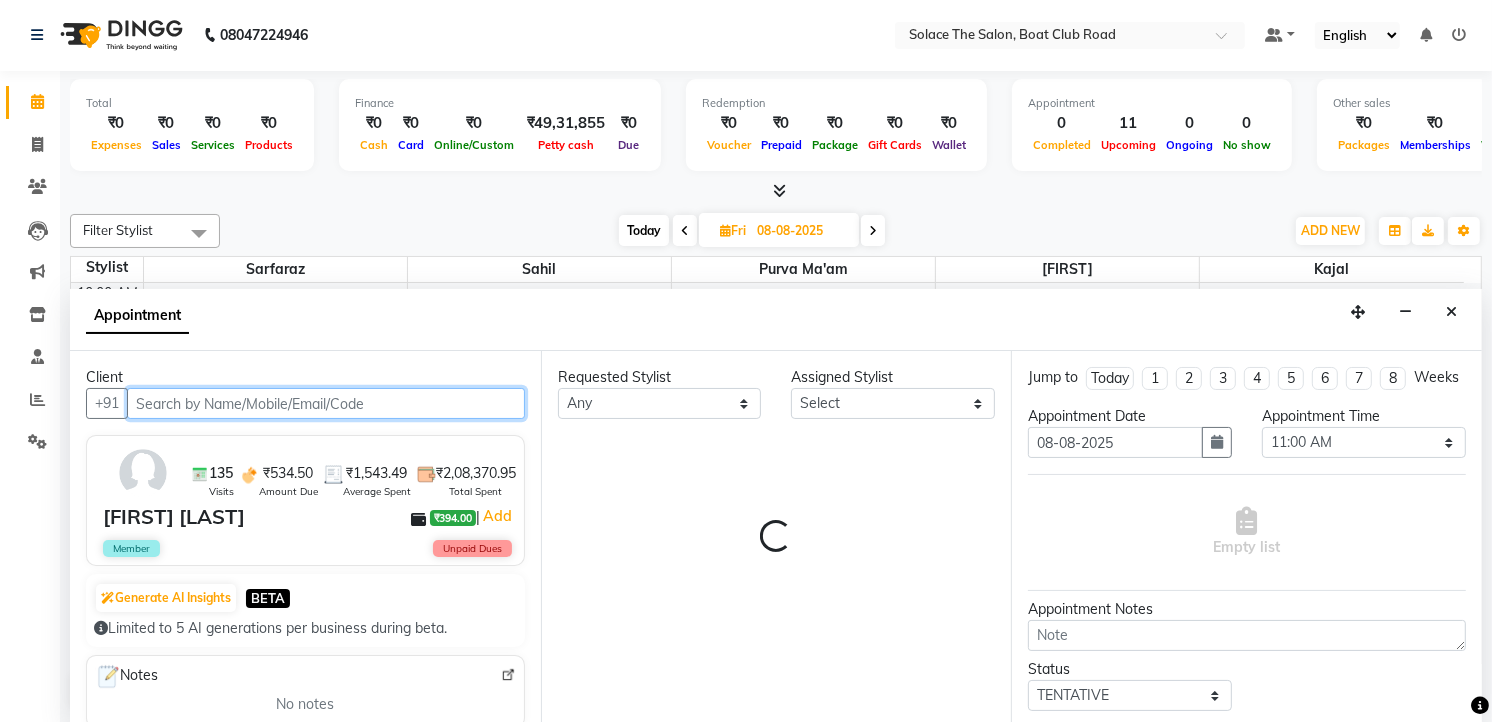 select on "9746" 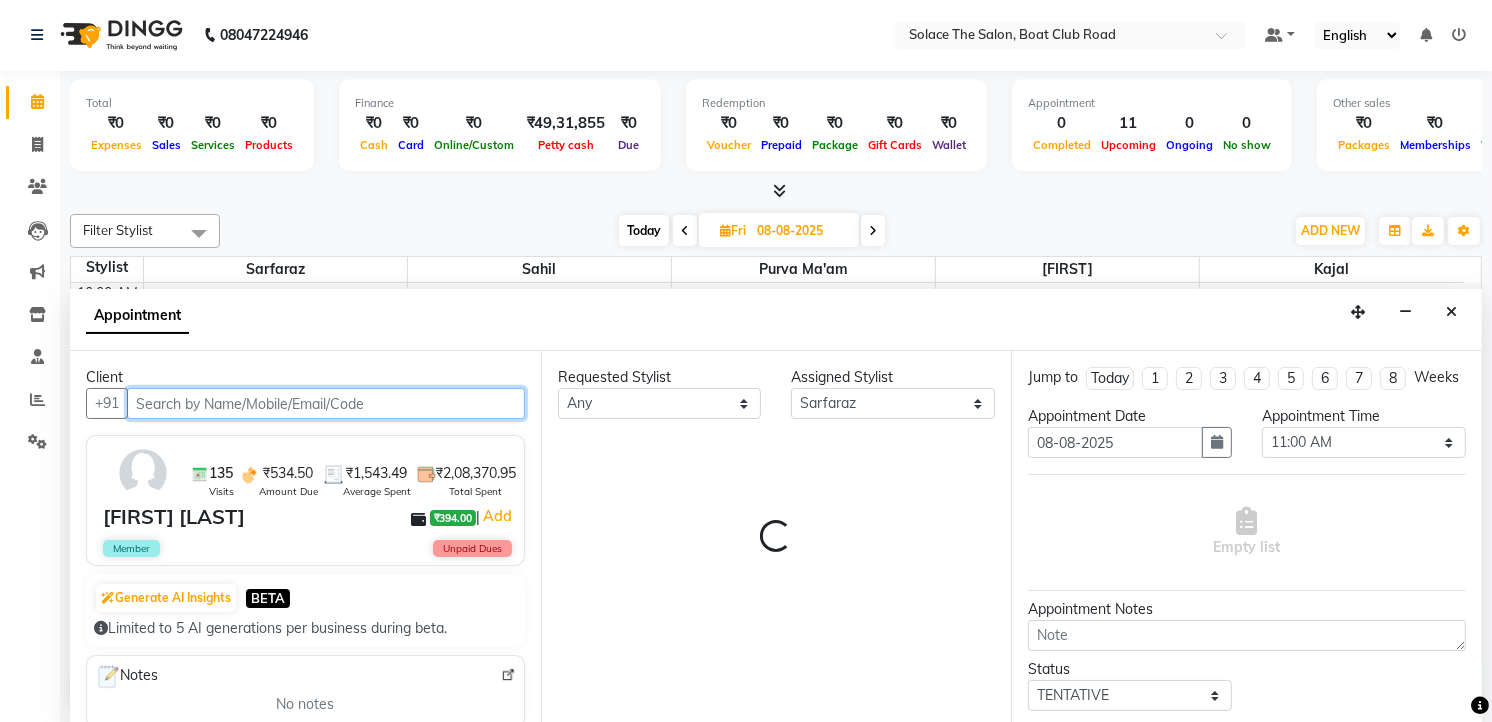 select on "720" 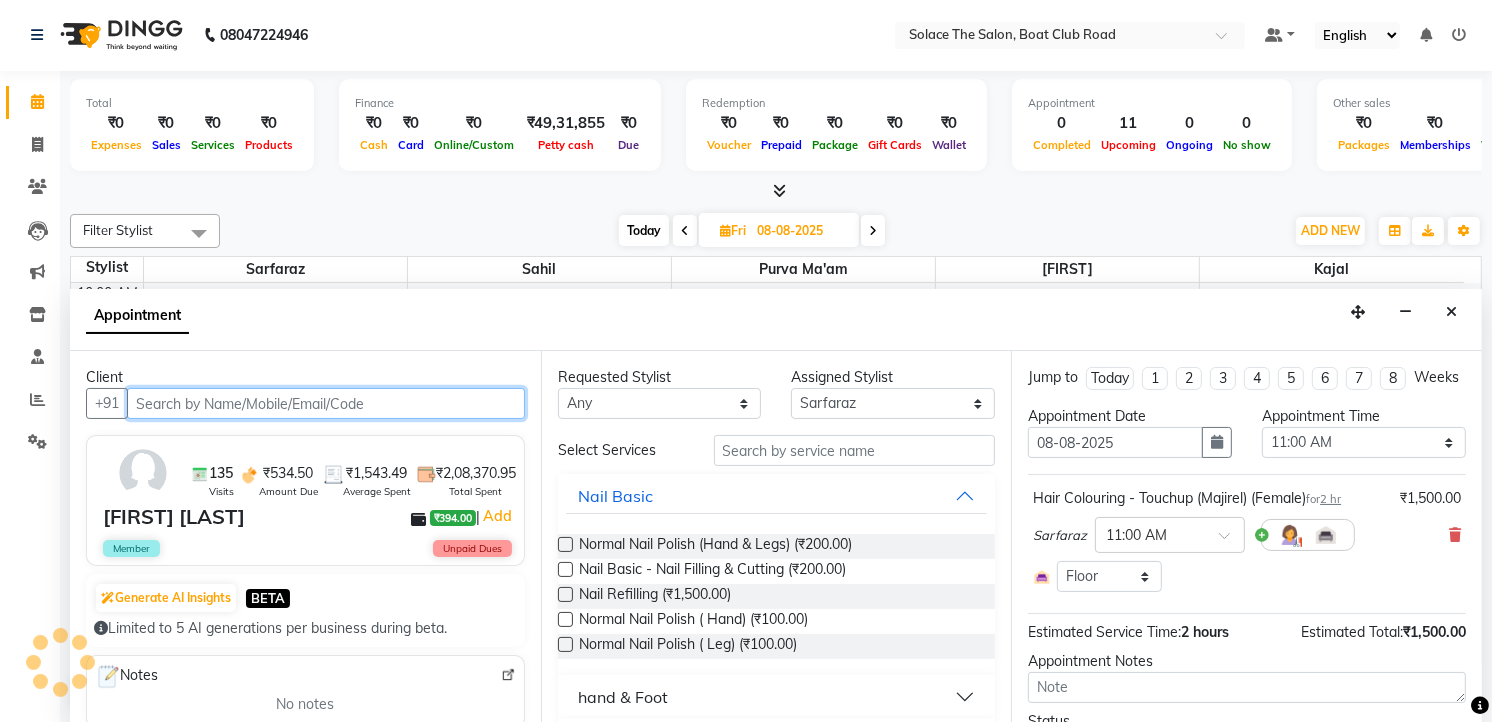 scroll, scrollTop: 88, scrollLeft: 0, axis: vertical 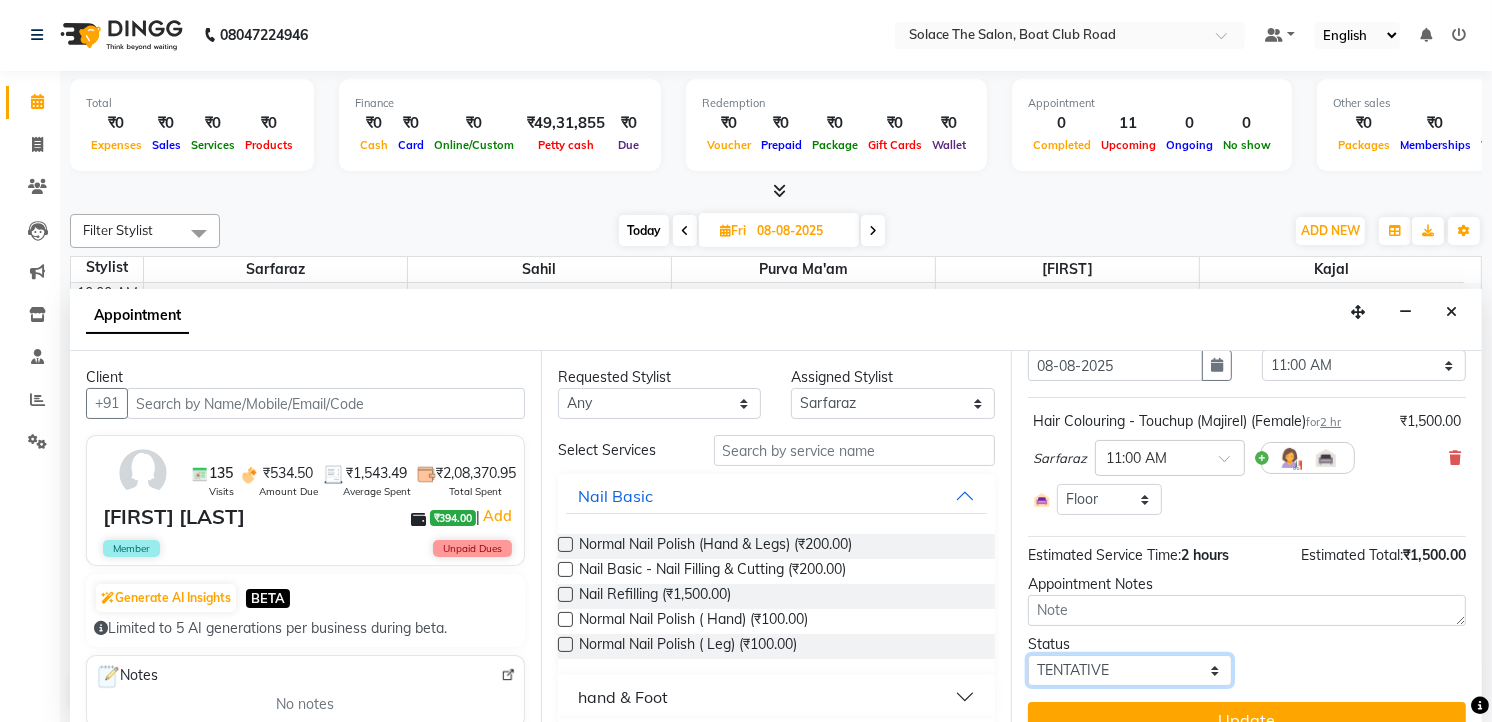 click on "Select TENTATIVE CONFIRM UPCOMING" at bounding box center [1130, 670] 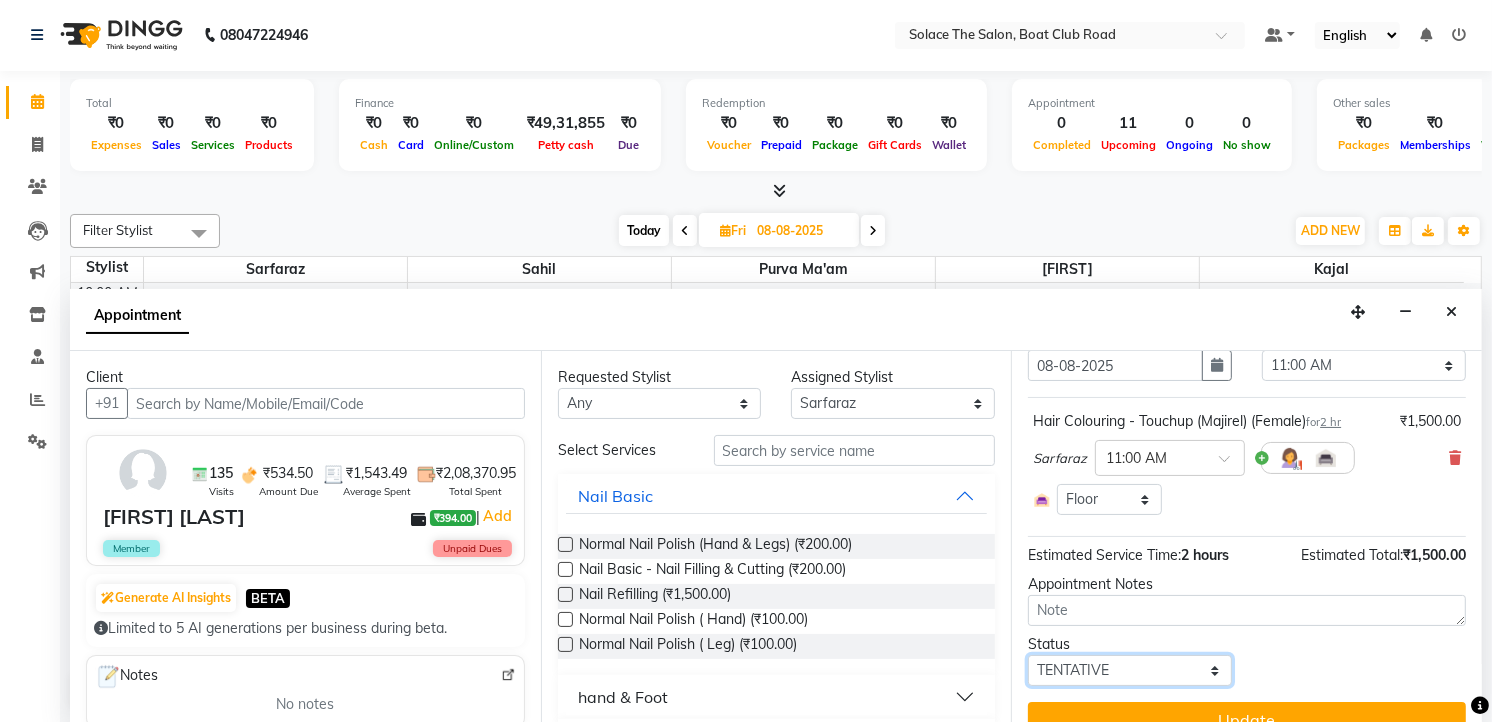select on "confirm booking" 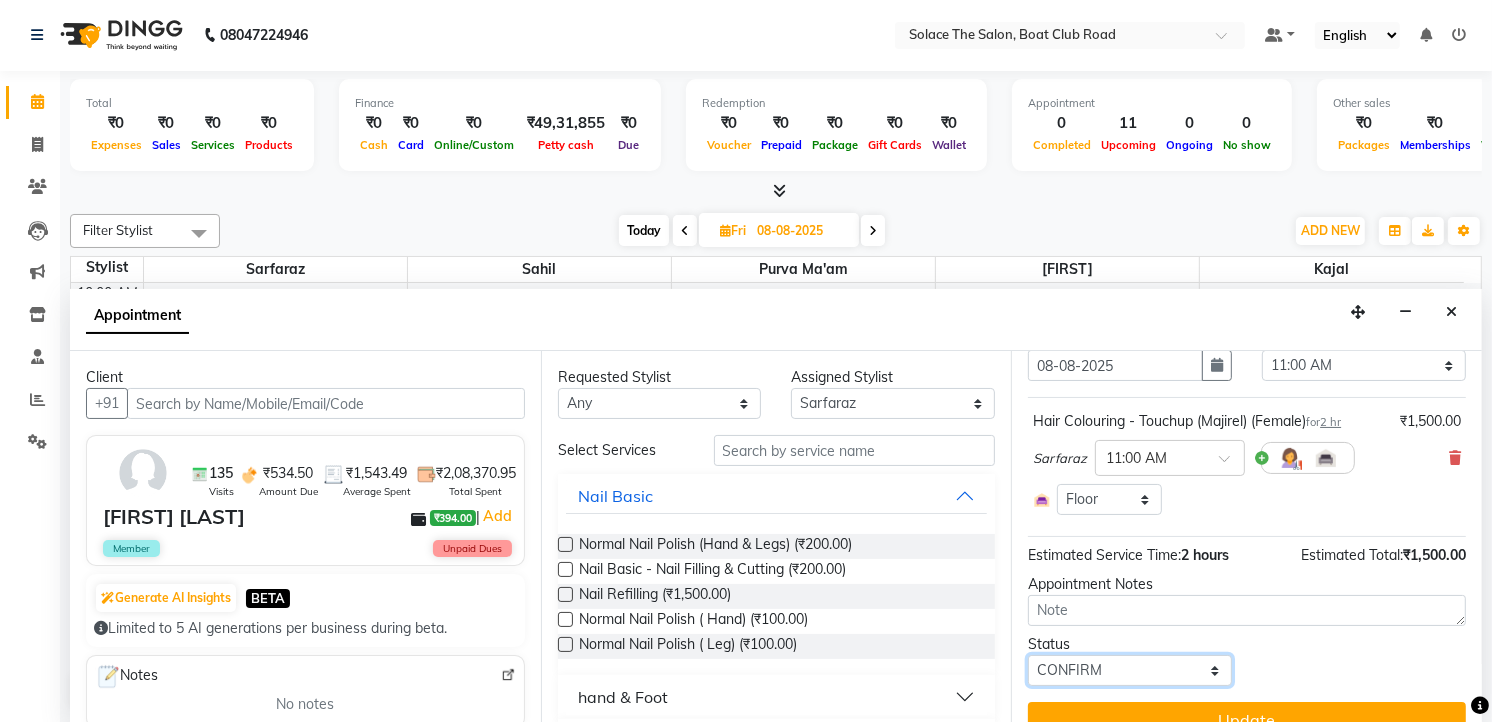 click on "Select TENTATIVE CONFIRM UPCOMING" at bounding box center (1130, 670) 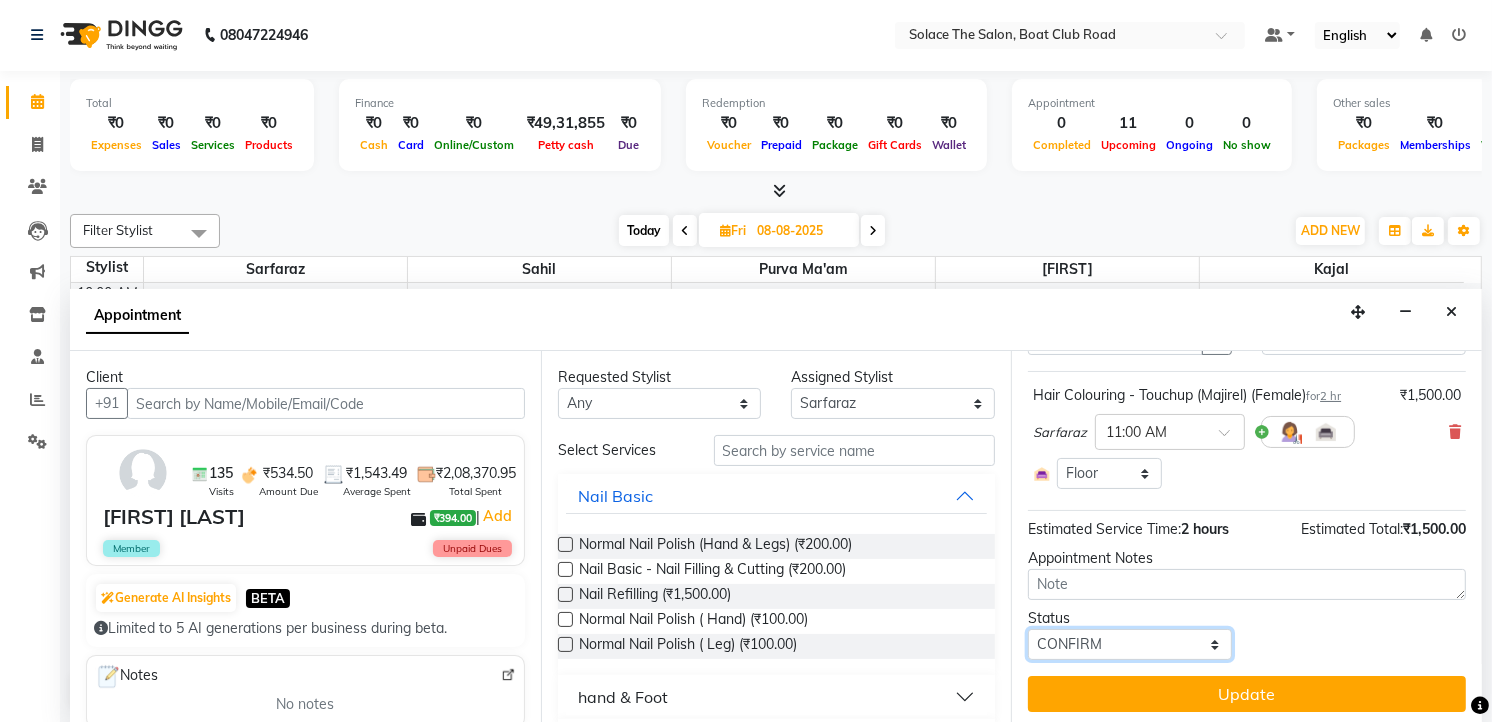 scroll, scrollTop: 127, scrollLeft: 0, axis: vertical 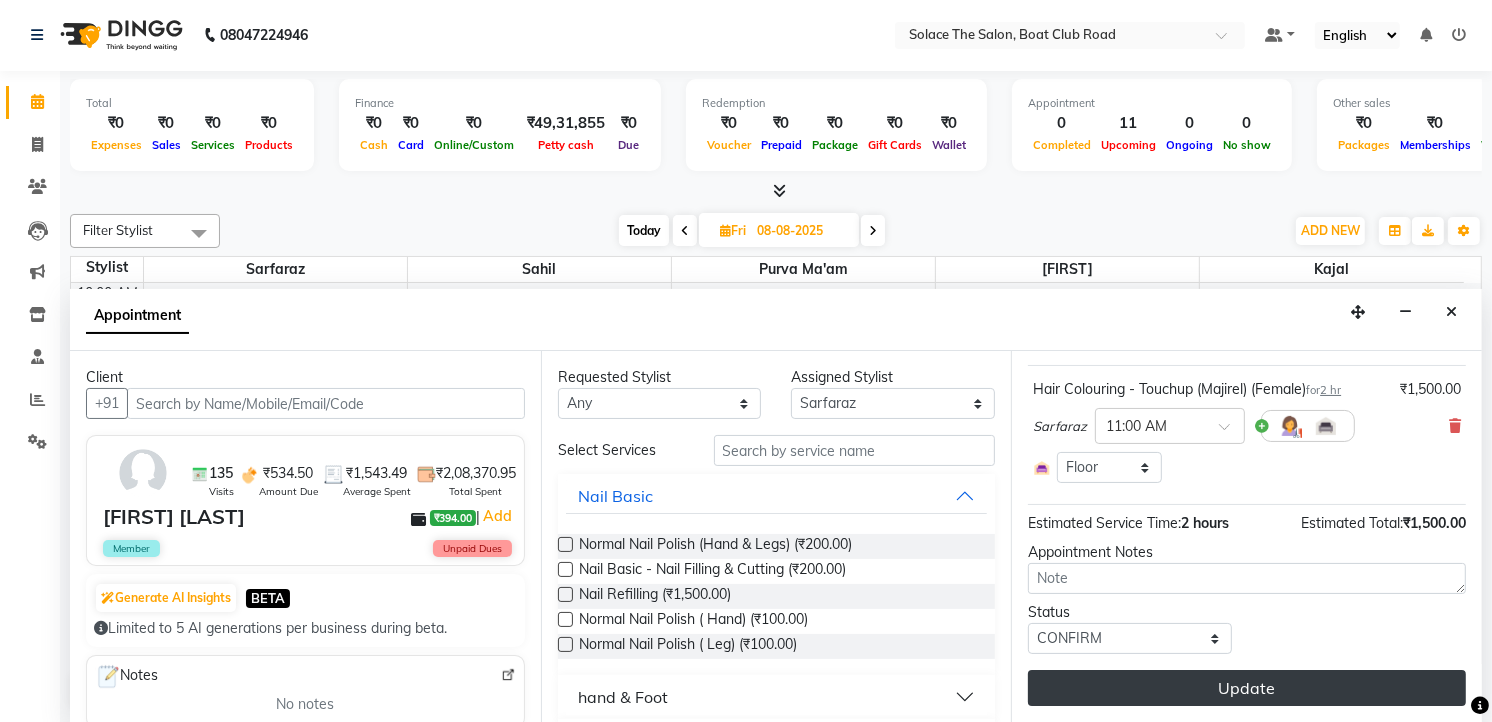 click on "Update" at bounding box center [1247, 688] 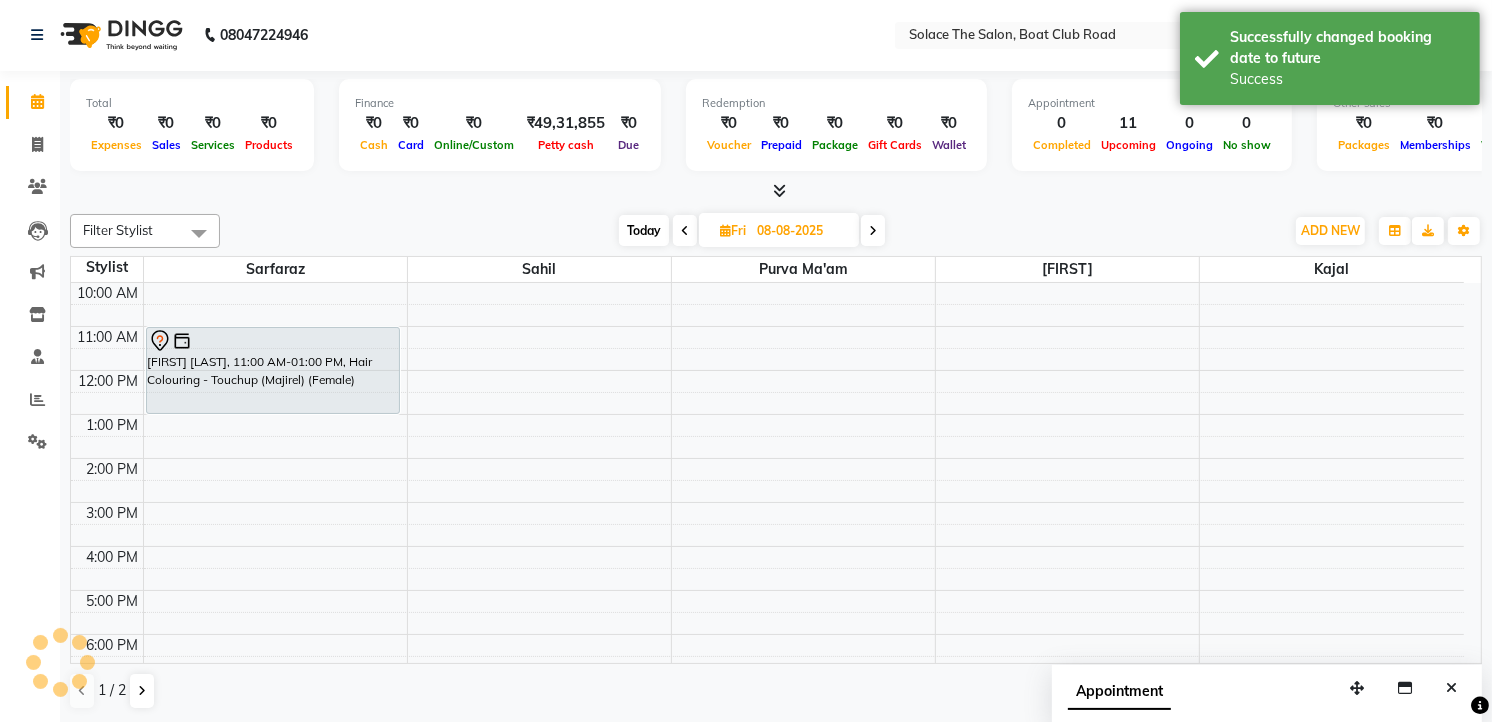scroll, scrollTop: 0, scrollLeft: 0, axis: both 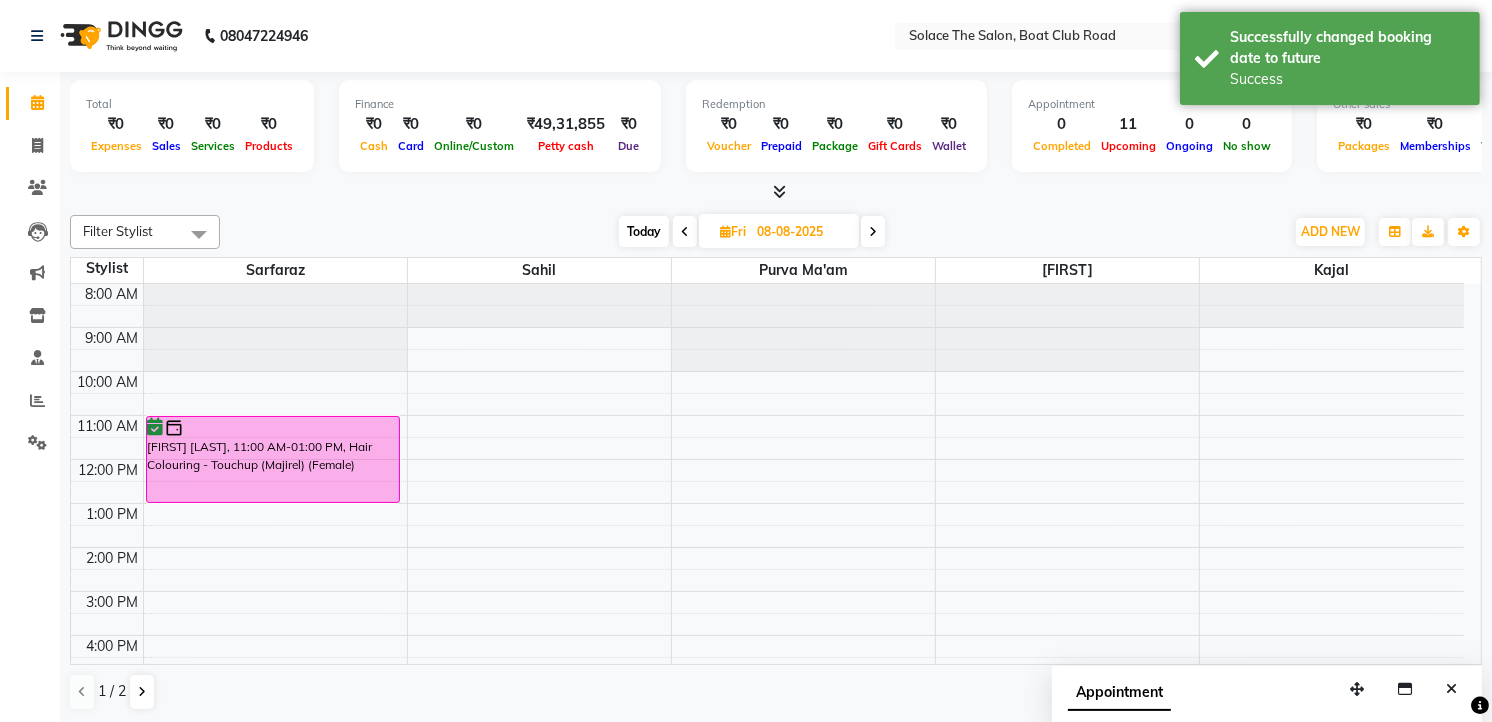 click on "Today" at bounding box center (644, 231) 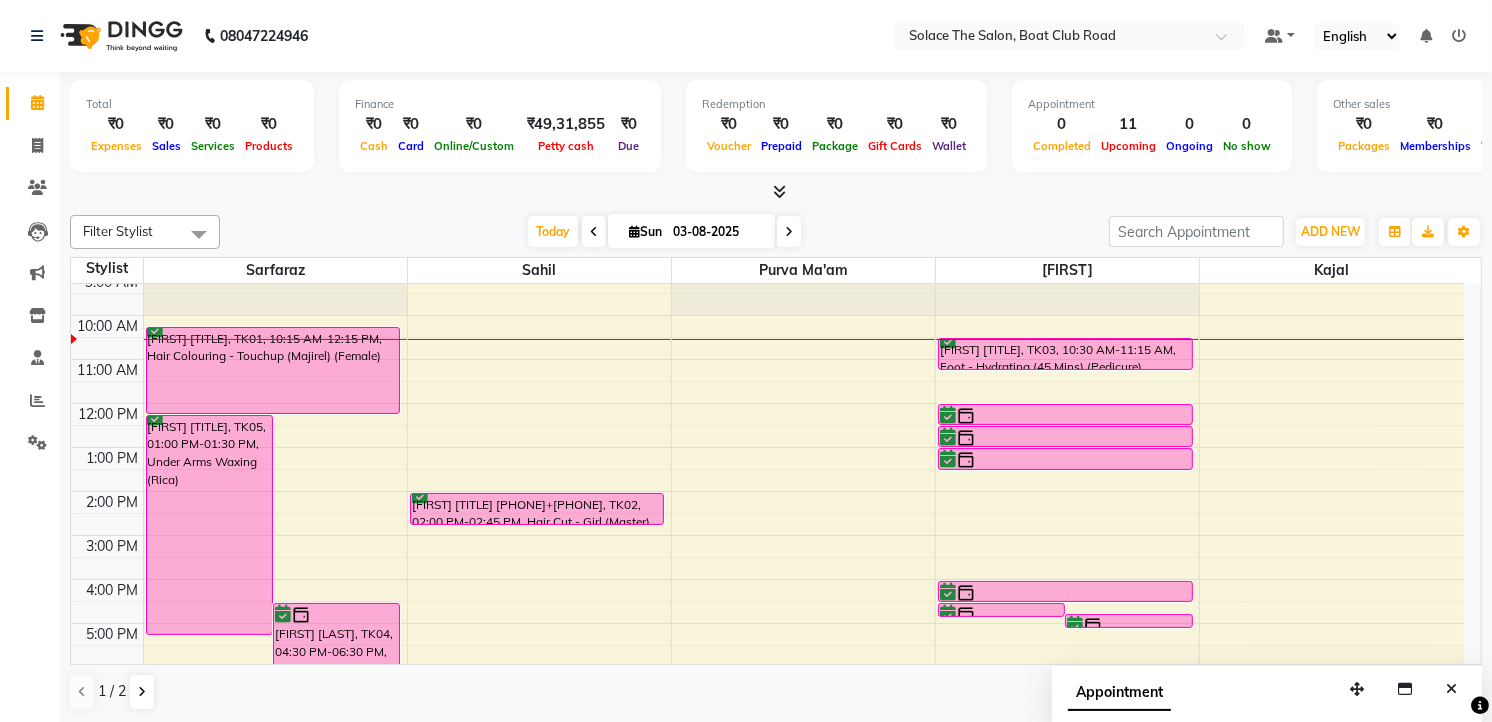 scroll, scrollTop: 0, scrollLeft: 0, axis: both 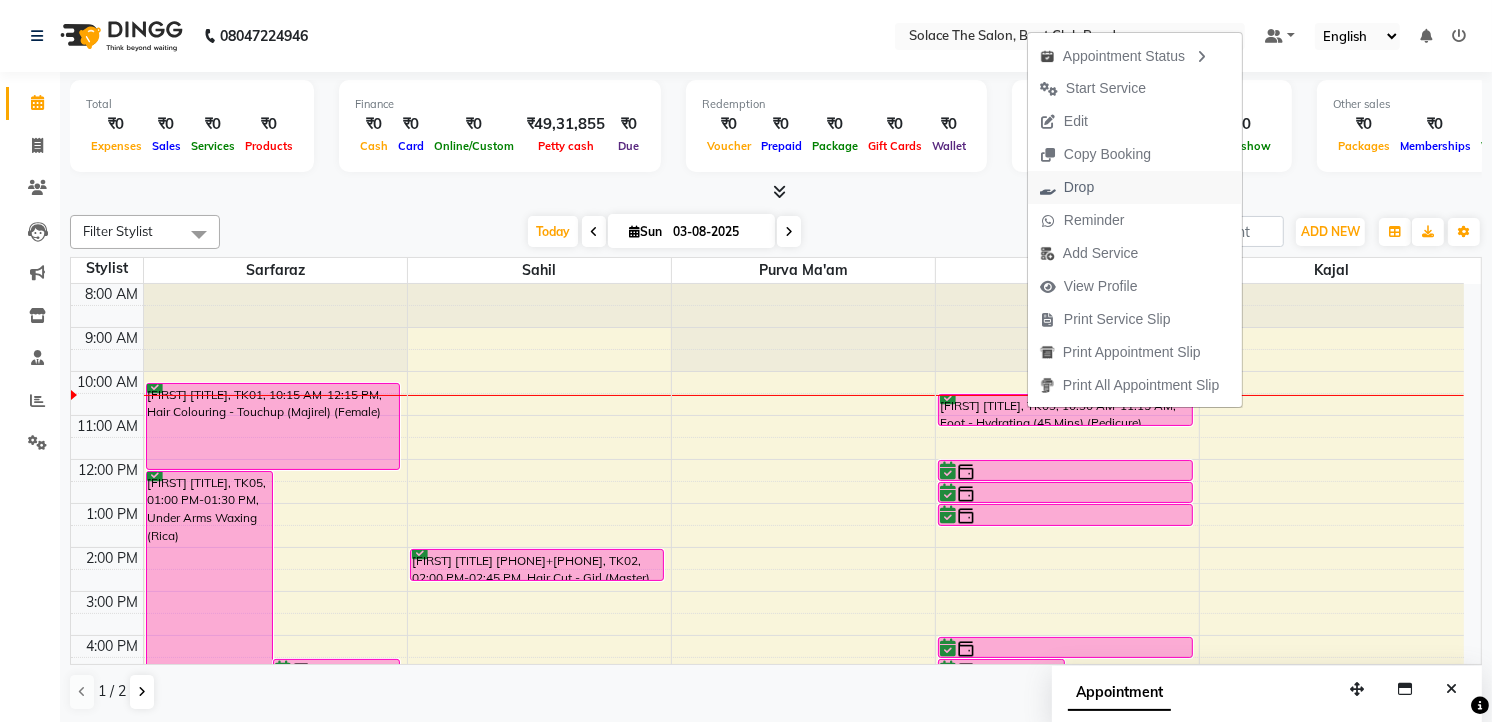 click on "Drop" at bounding box center [1079, 187] 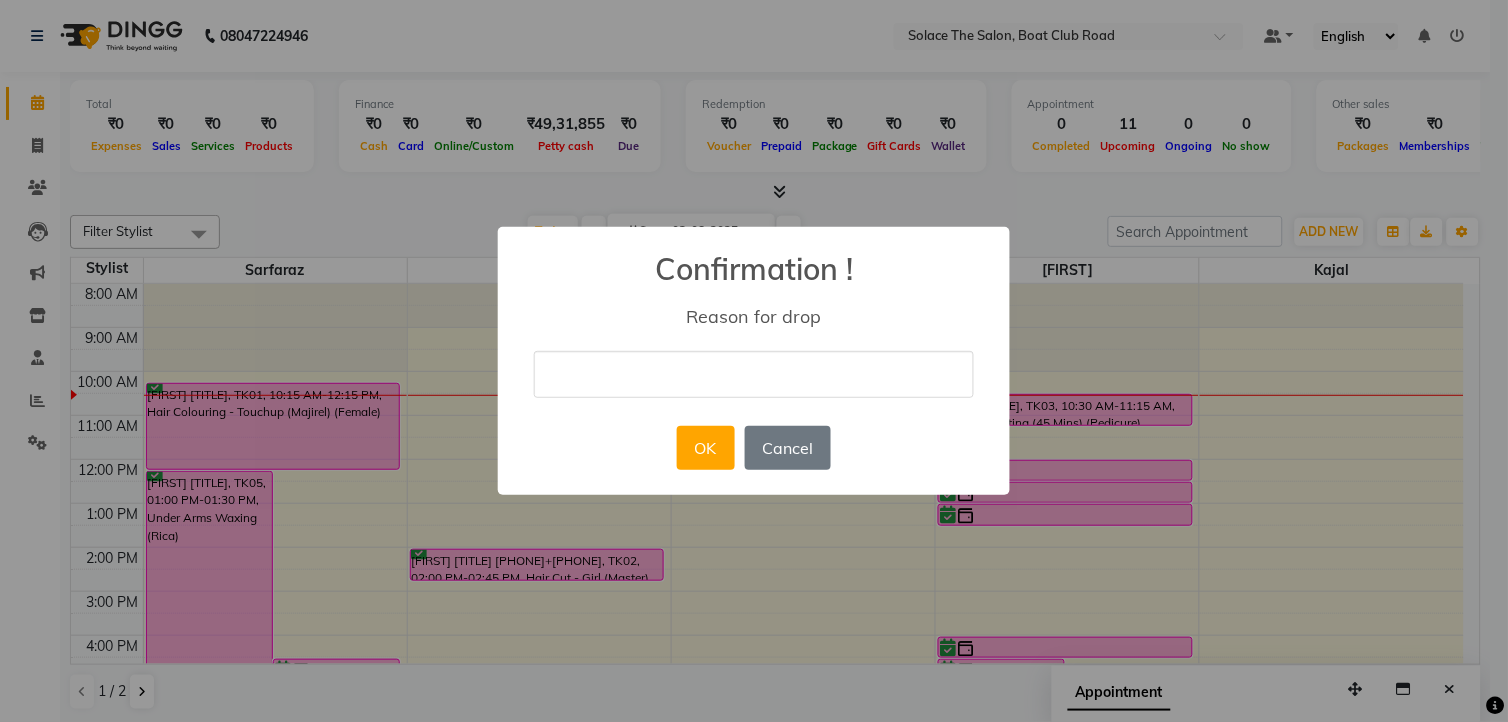 click at bounding box center (754, 374) 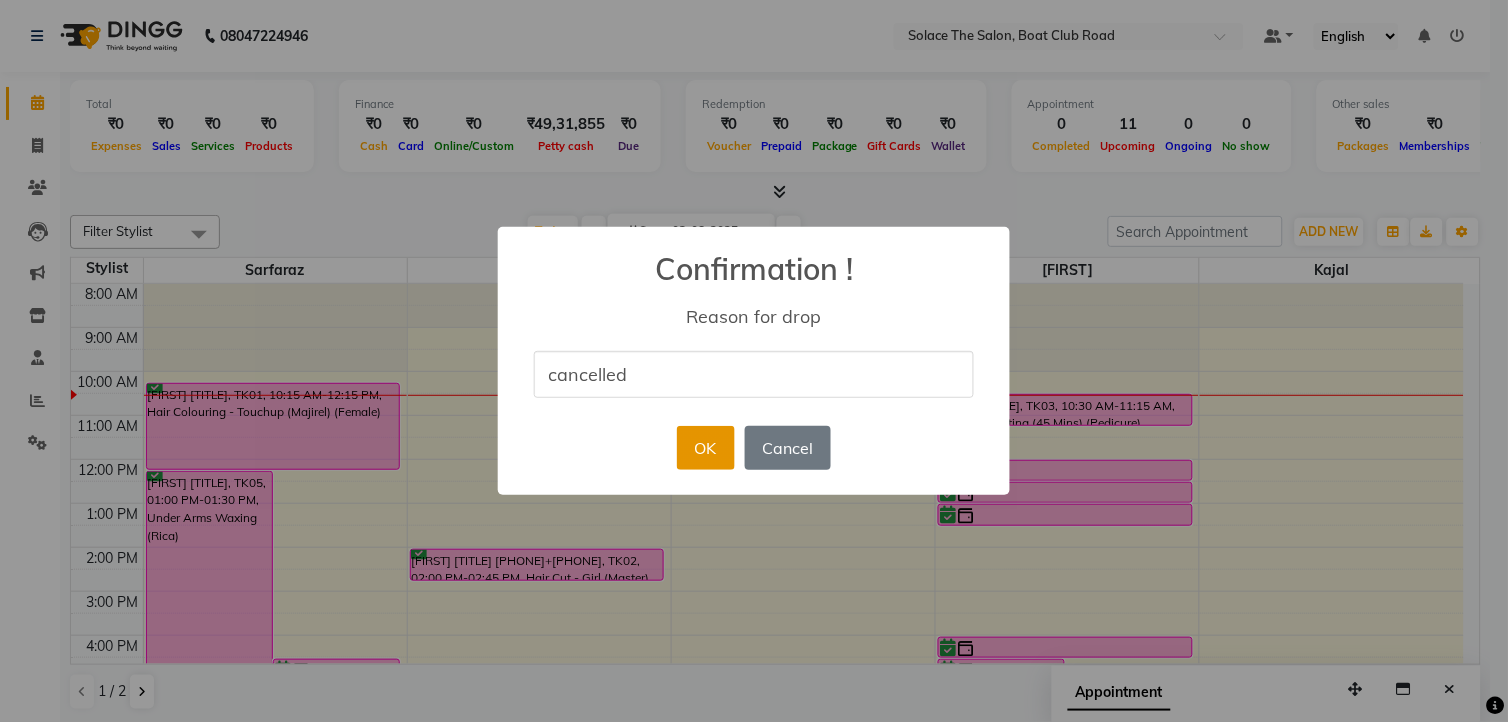 click on "OK" at bounding box center [705, 448] 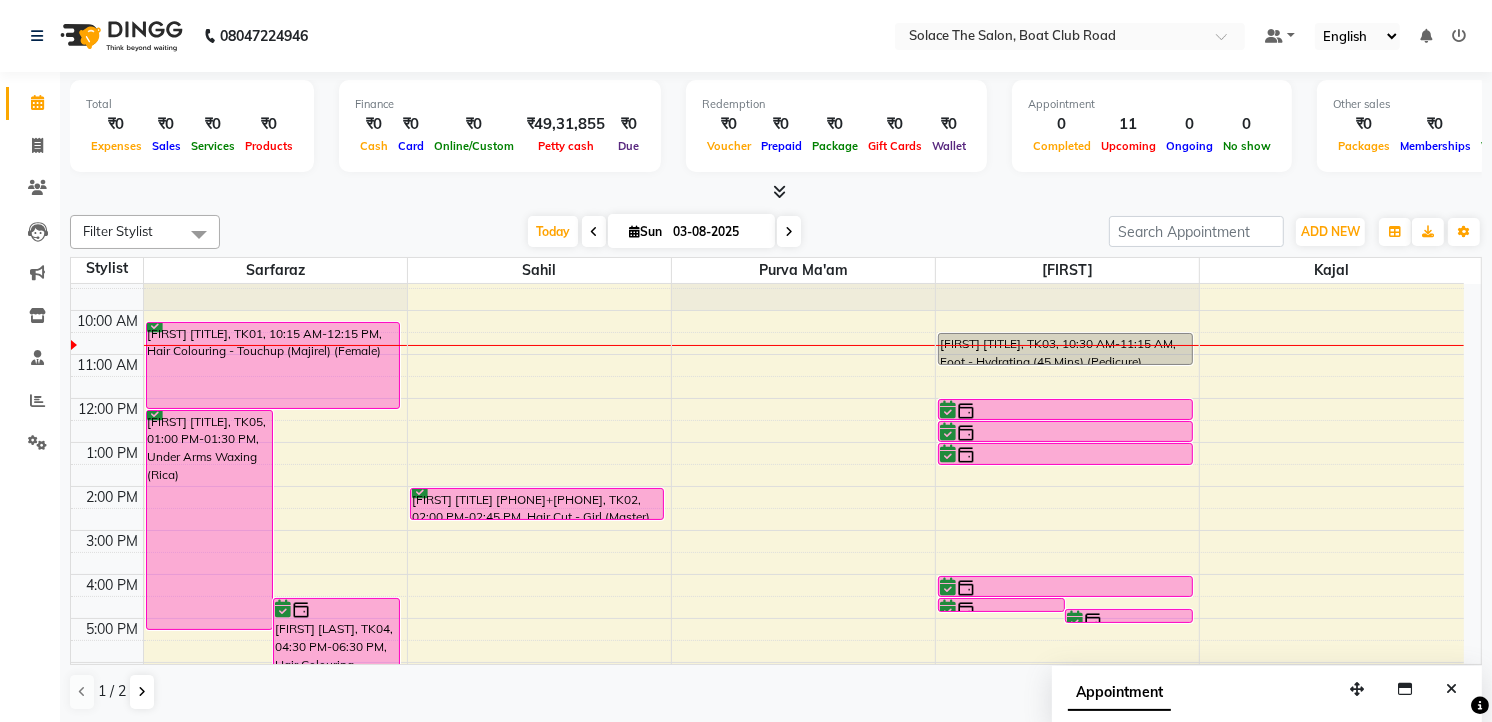 scroll, scrollTop: 15, scrollLeft: 0, axis: vertical 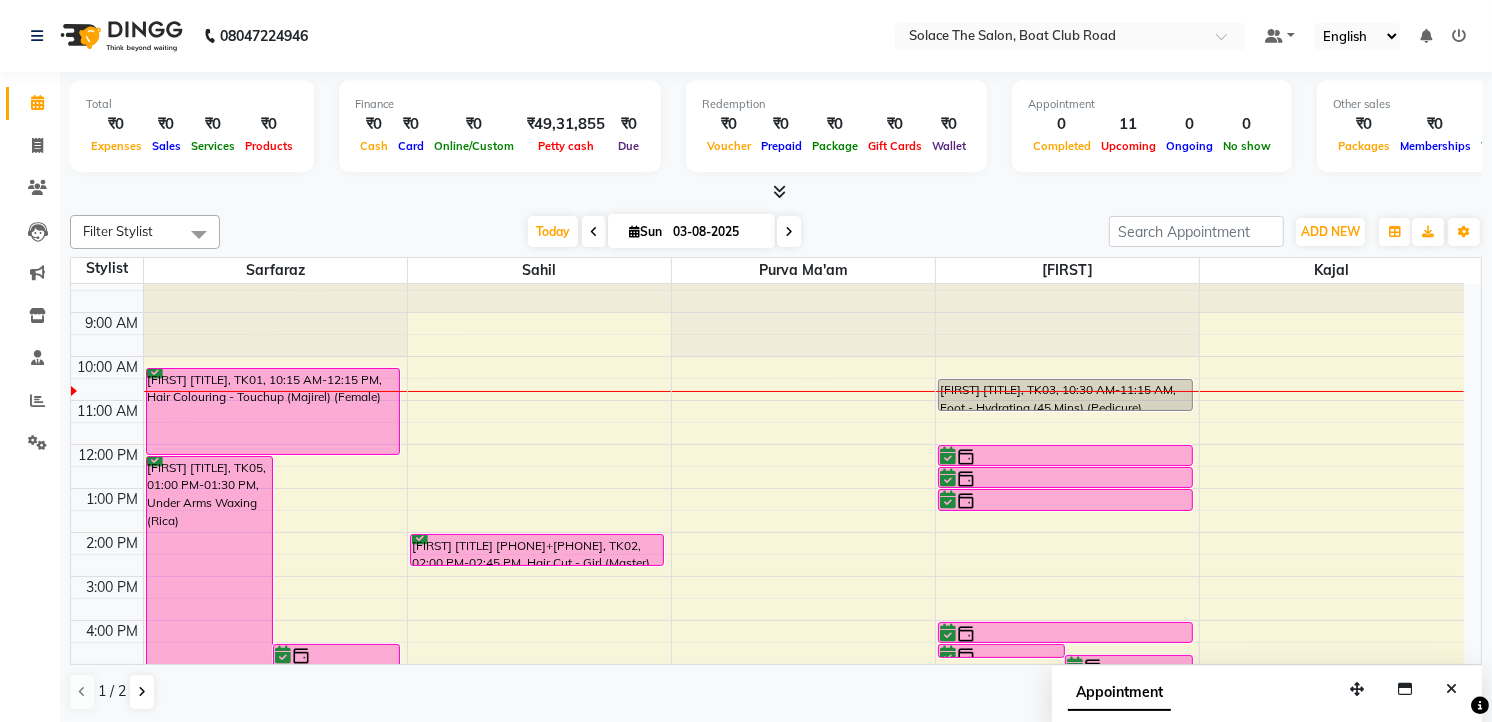 click at bounding box center (789, 231) 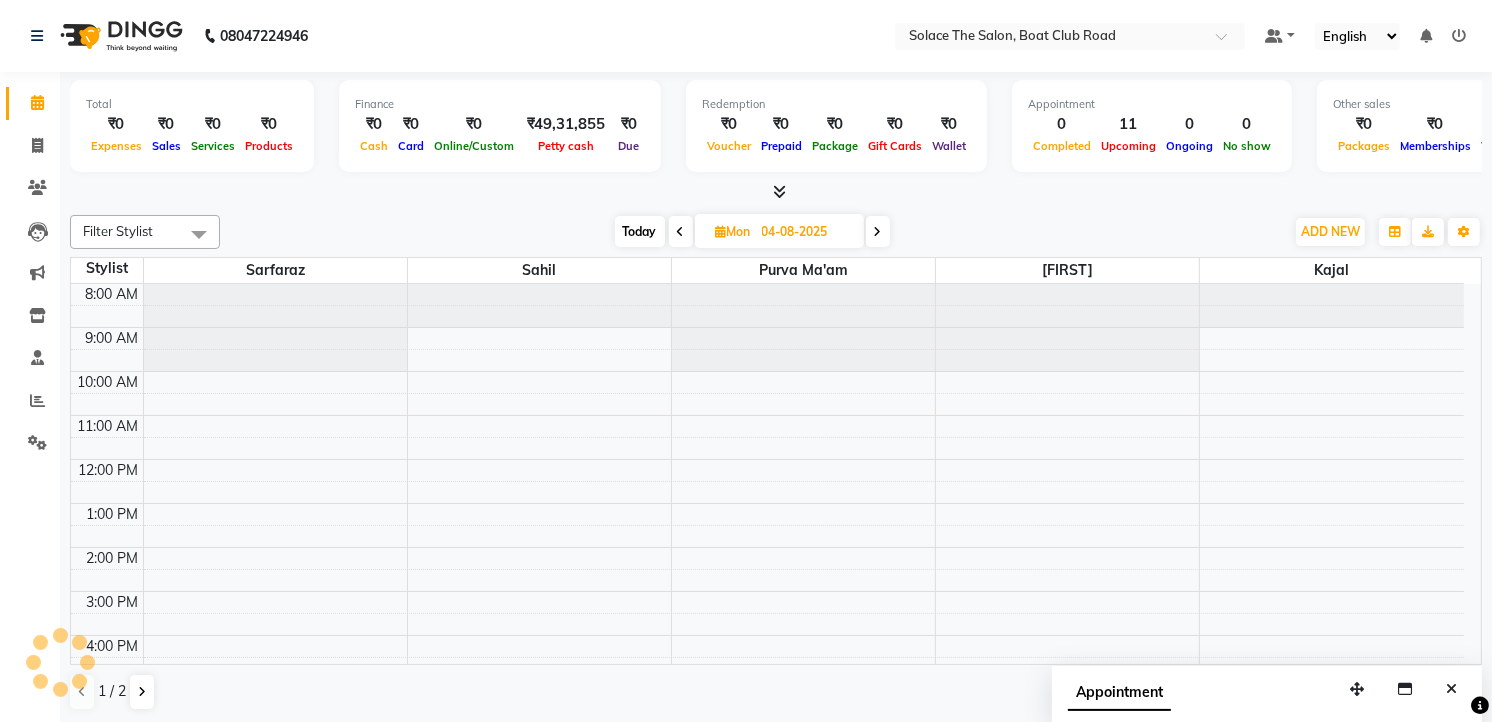 scroll, scrollTop: 88, scrollLeft: 0, axis: vertical 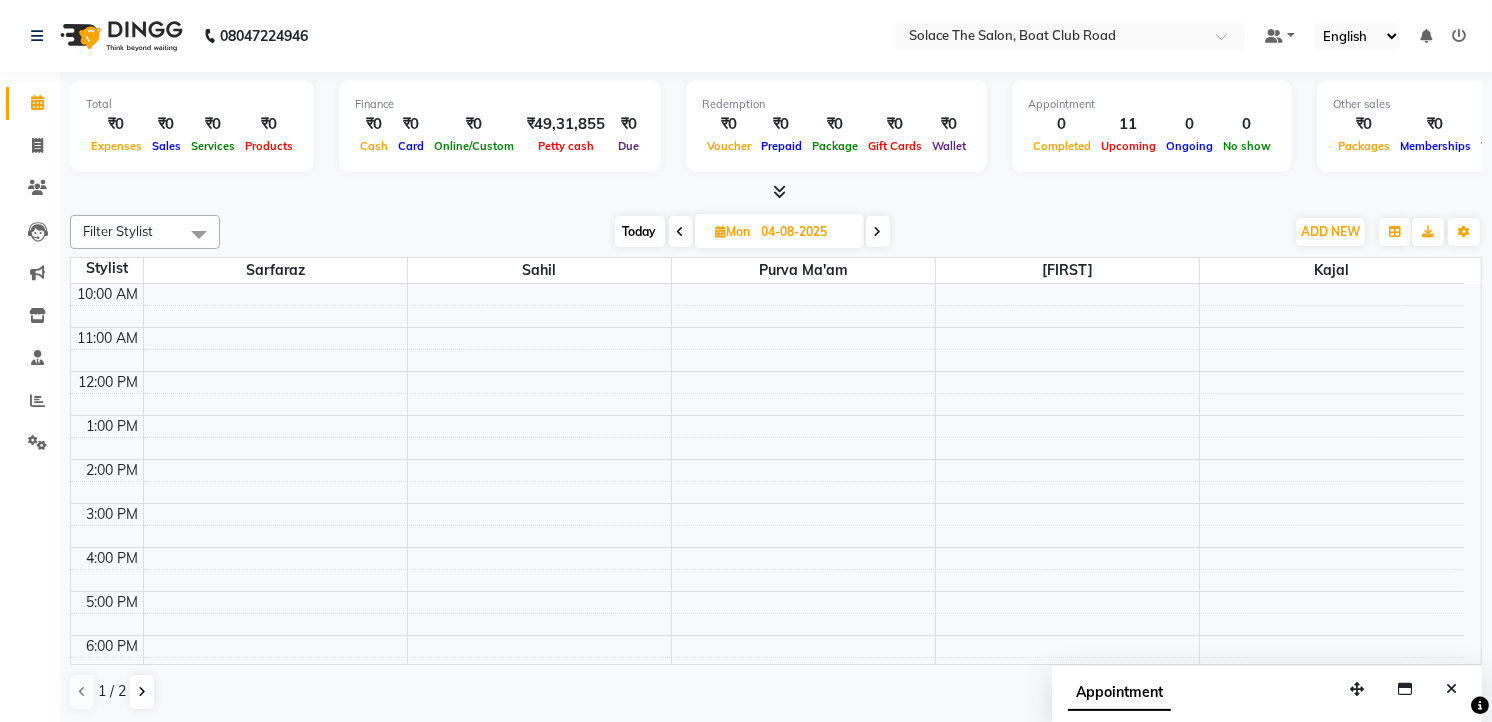 click on "Today" at bounding box center [640, 231] 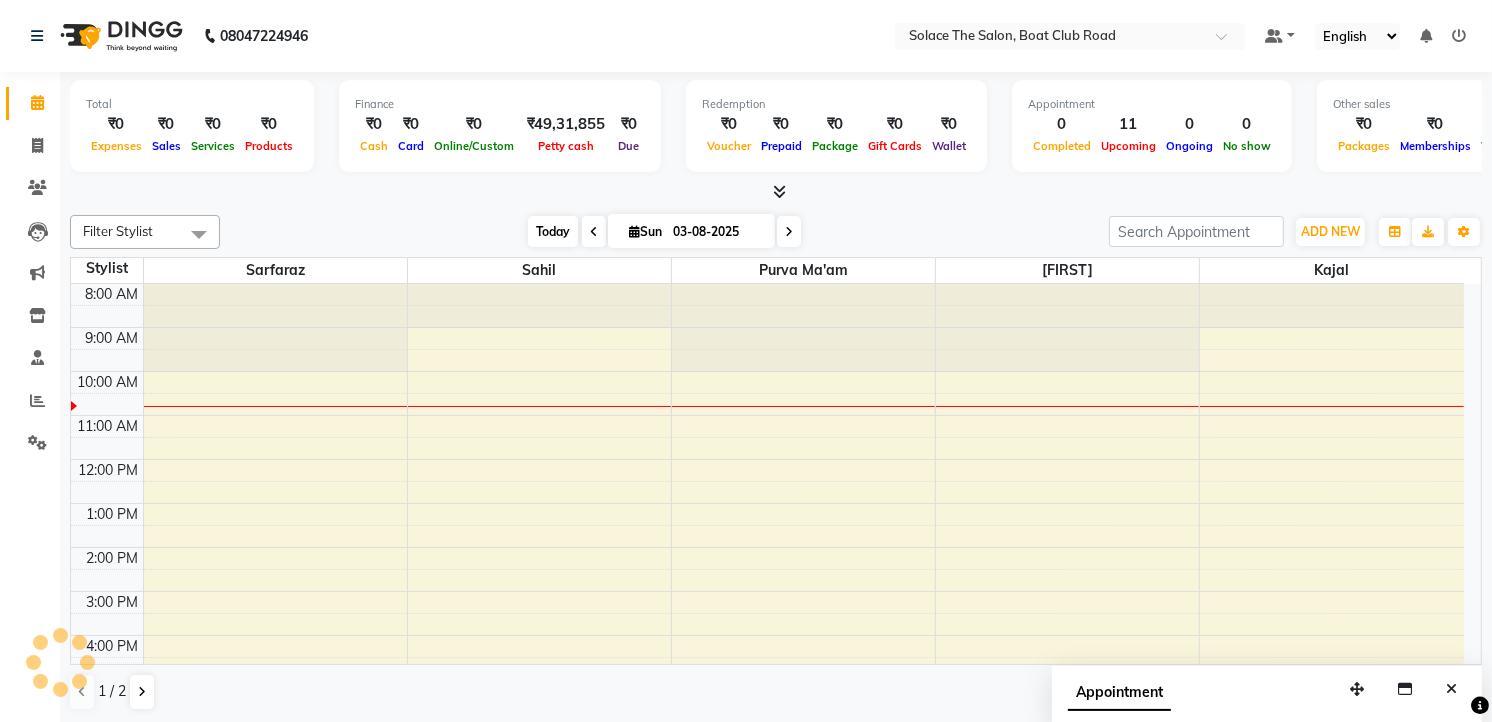 scroll, scrollTop: 88, scrollLeft: 0, axis: vertical 